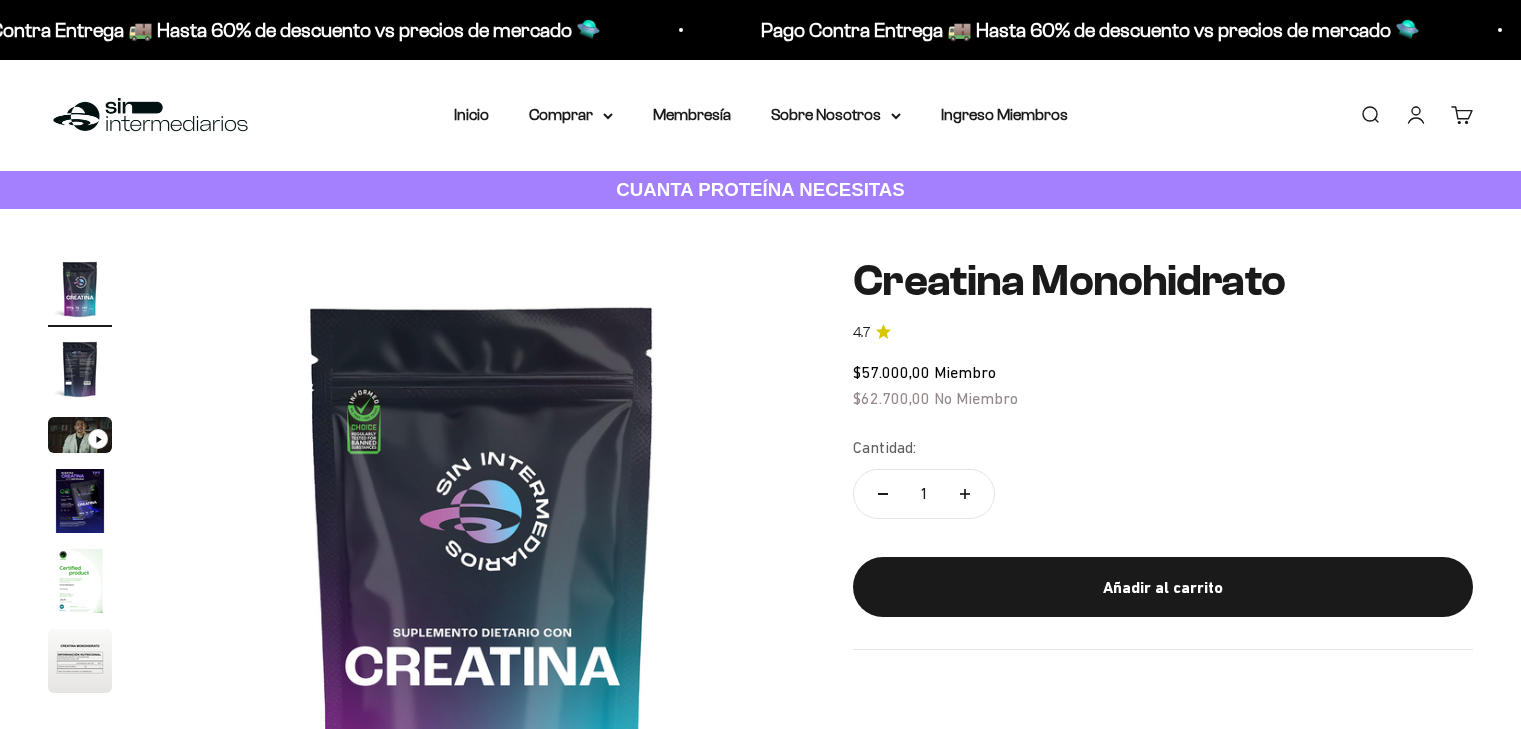 scroll, scrollTop: 0, scrollLeft: 0, axis: both 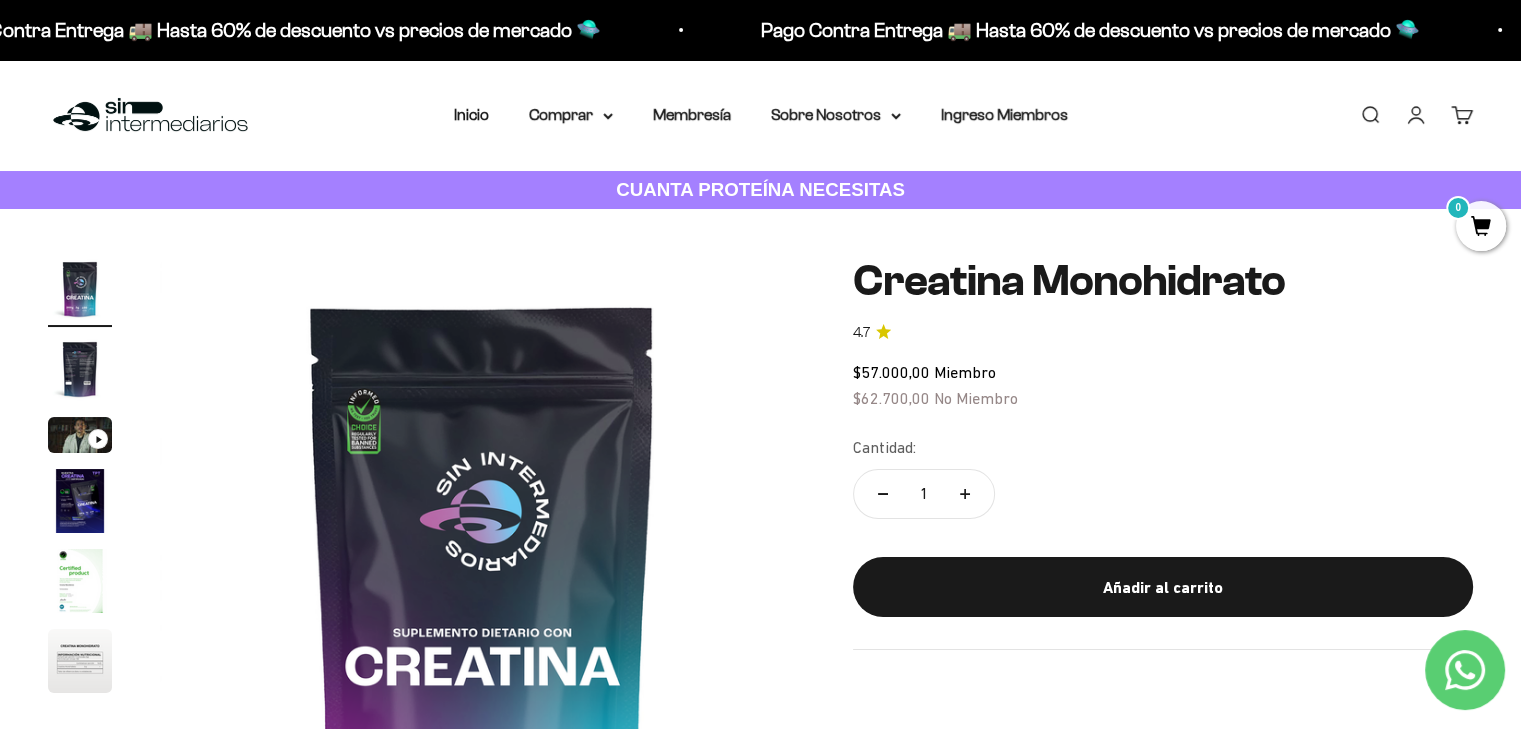 click at bounding box center [80, 369] 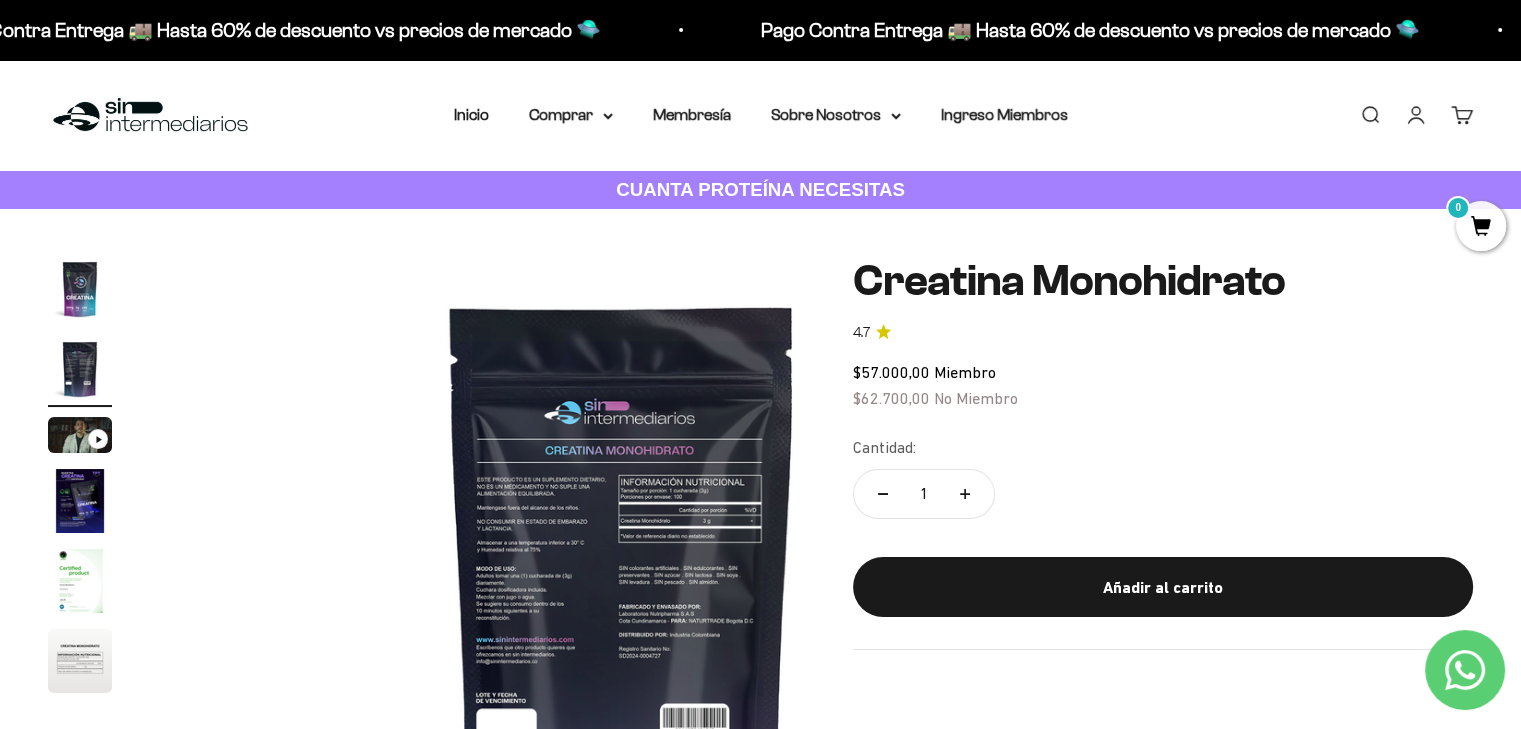 click at bounding box center (80, 435) 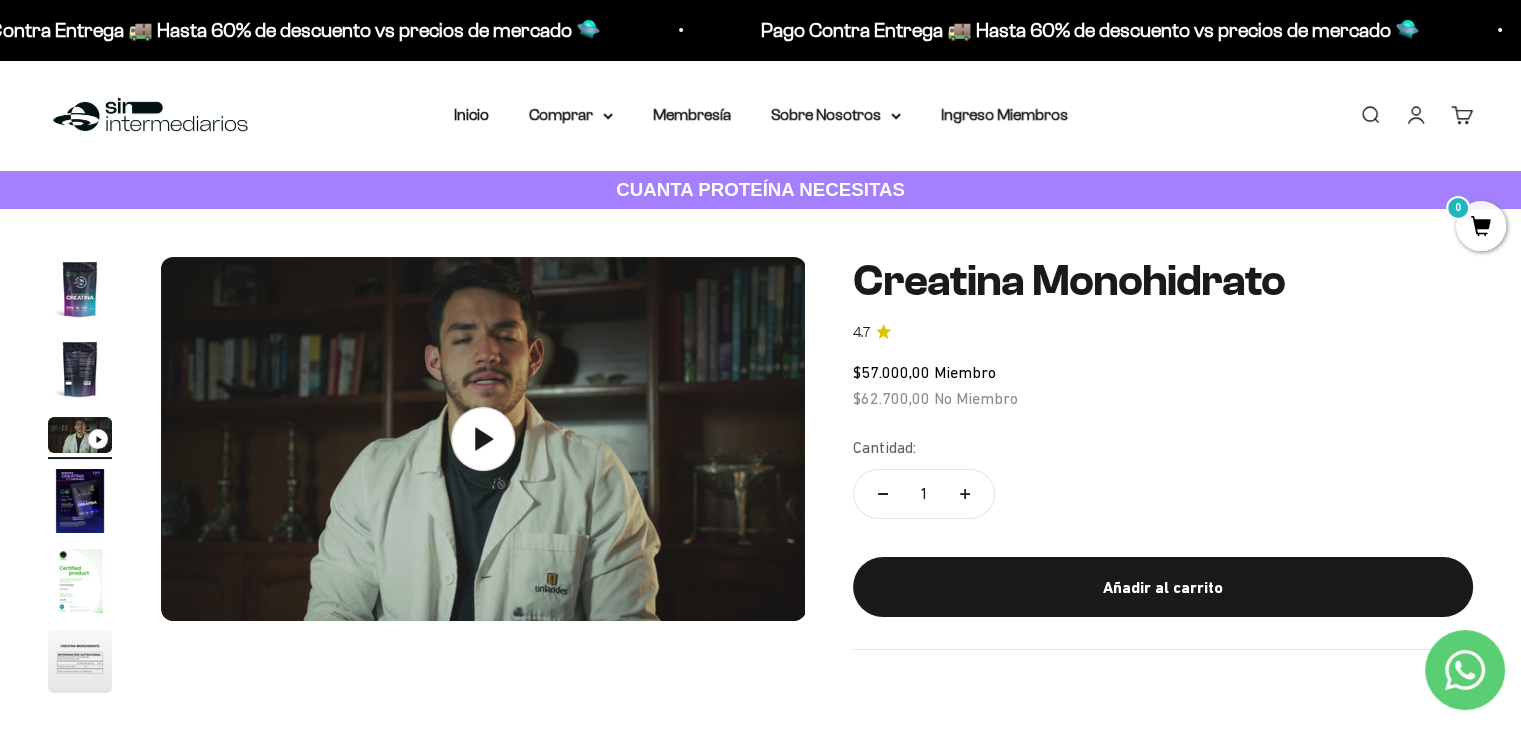 click at bounding box center (80, 369) 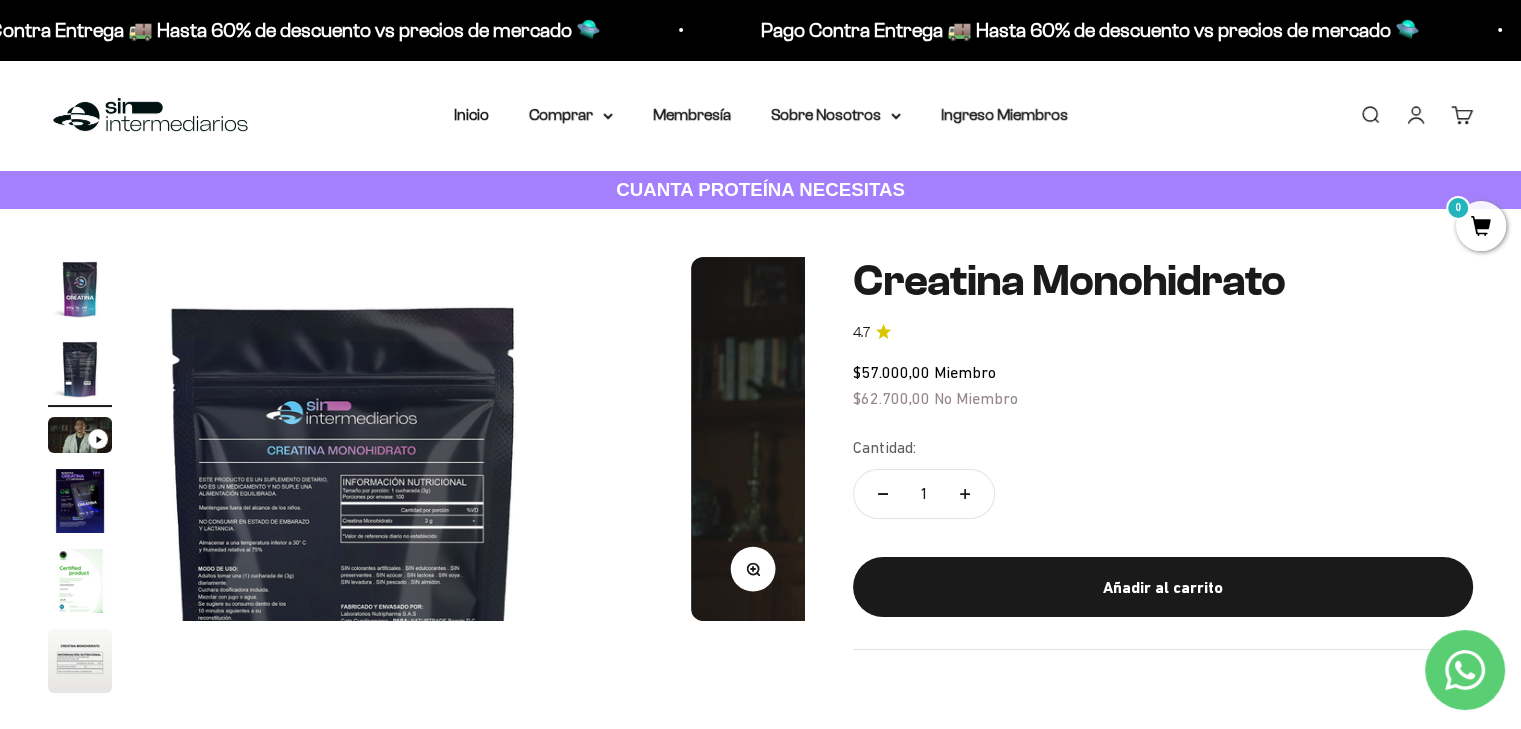 scroll, scrollTop: 0, scrollLeft: 669, axis: horizontal 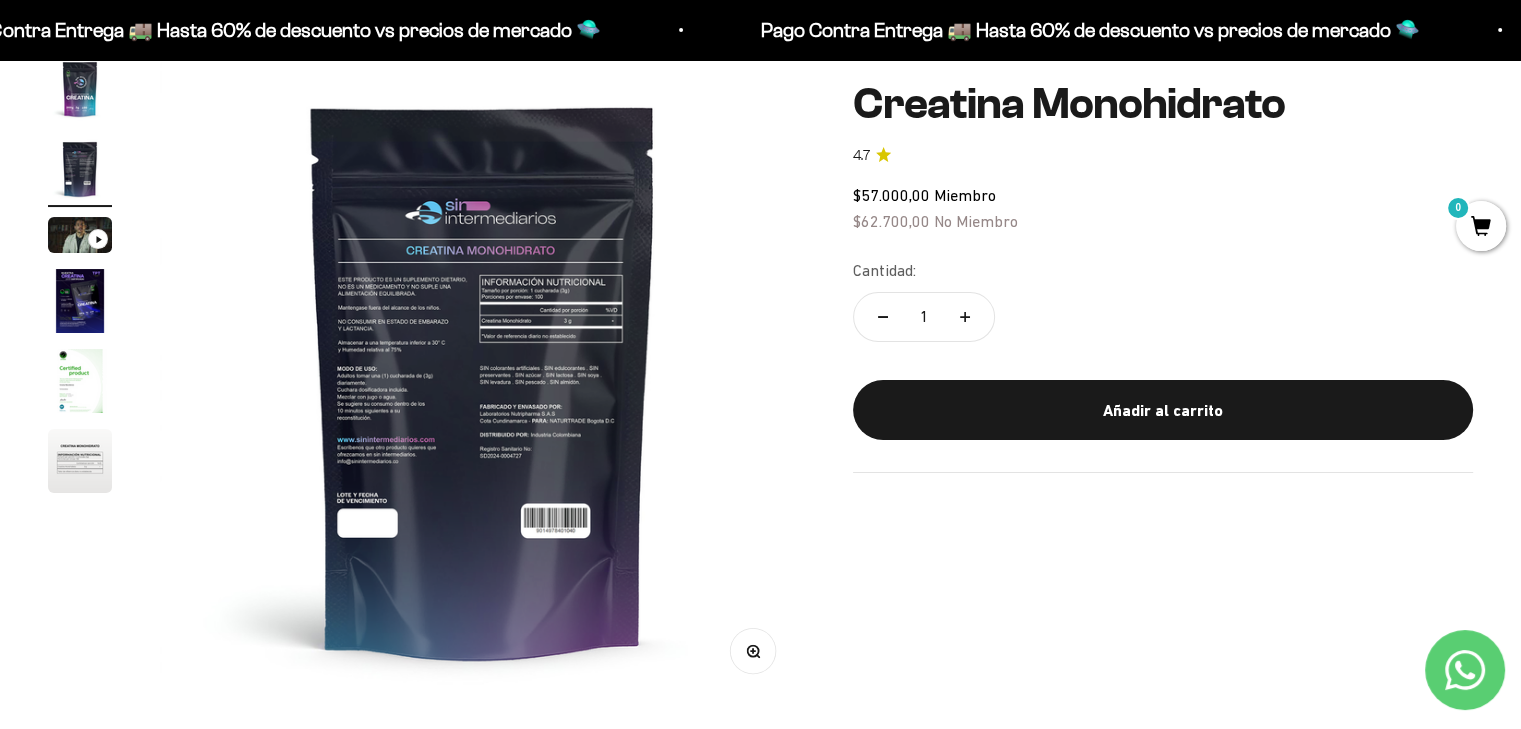 click at bounding box center [80, 381] 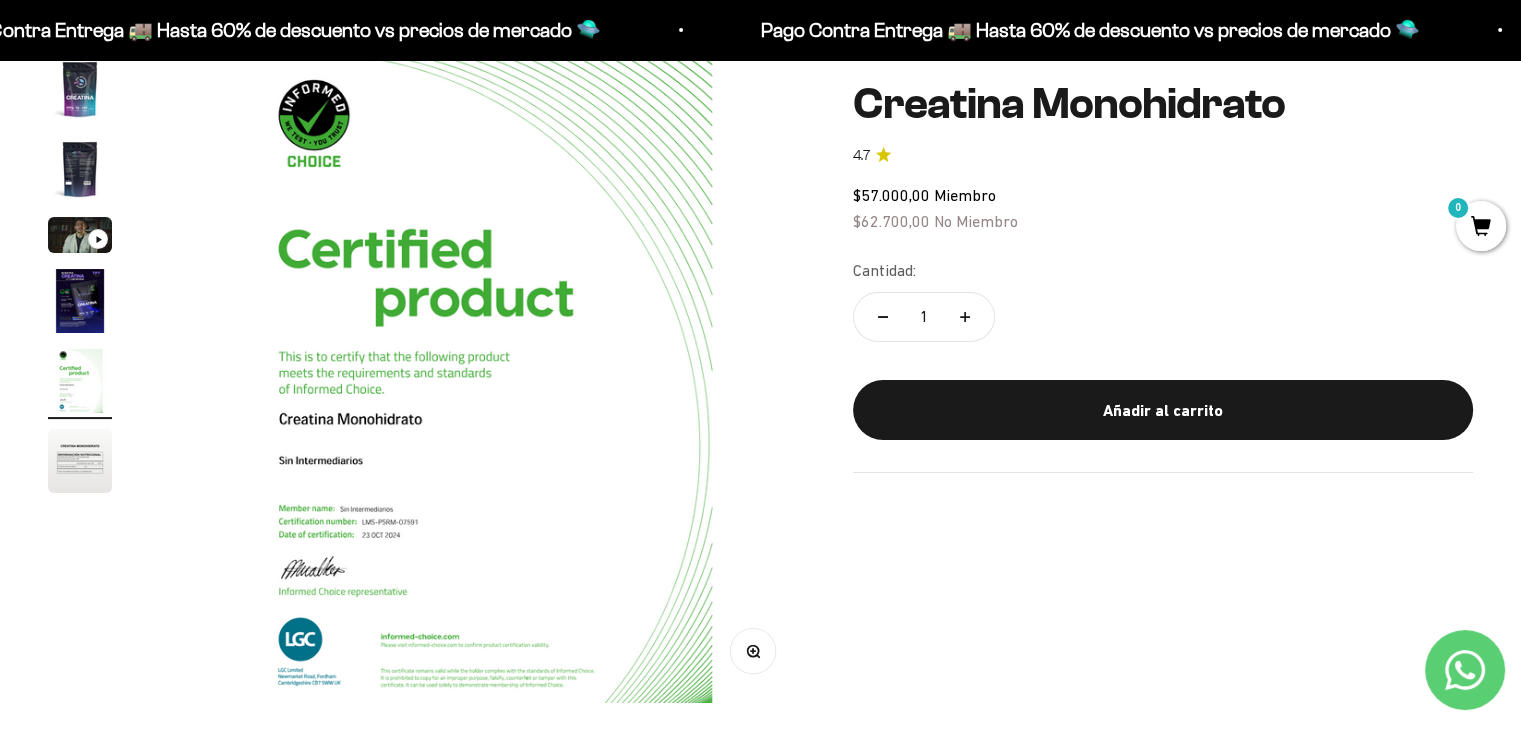 click at bounding box center [80, 301] 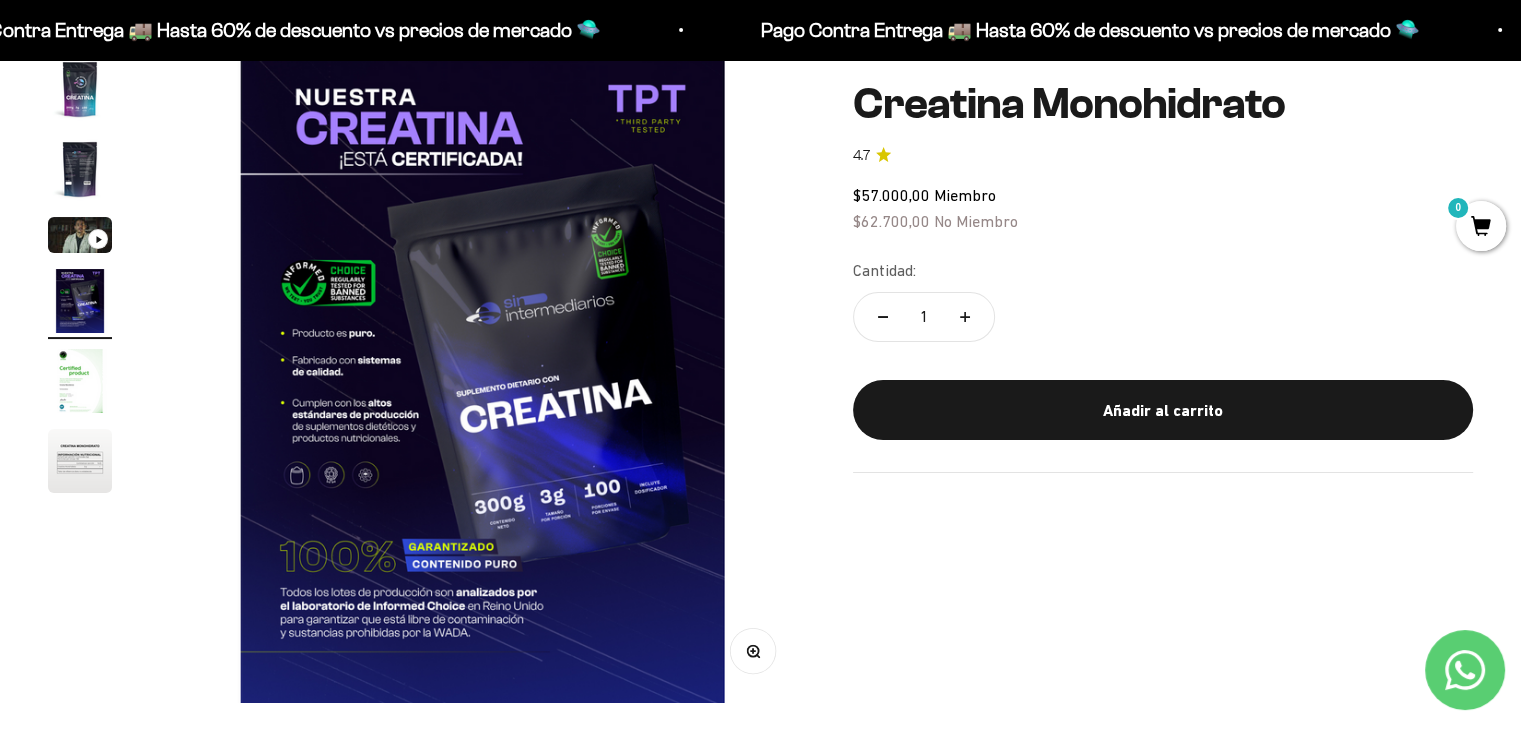 scroll, scrollTop: 0, scrollLeft: 2007, axis: horizontal 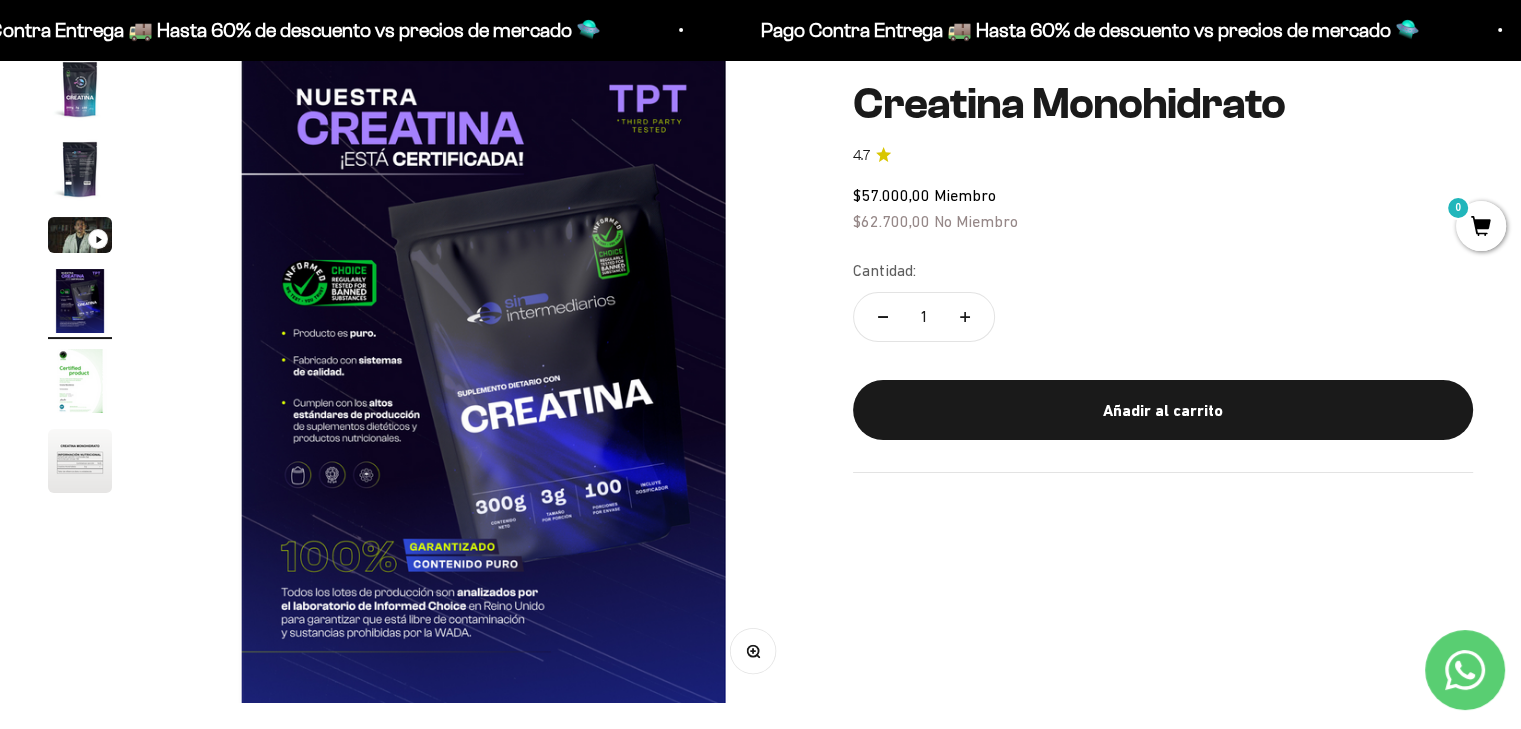 click at bounding box center [80, 461] 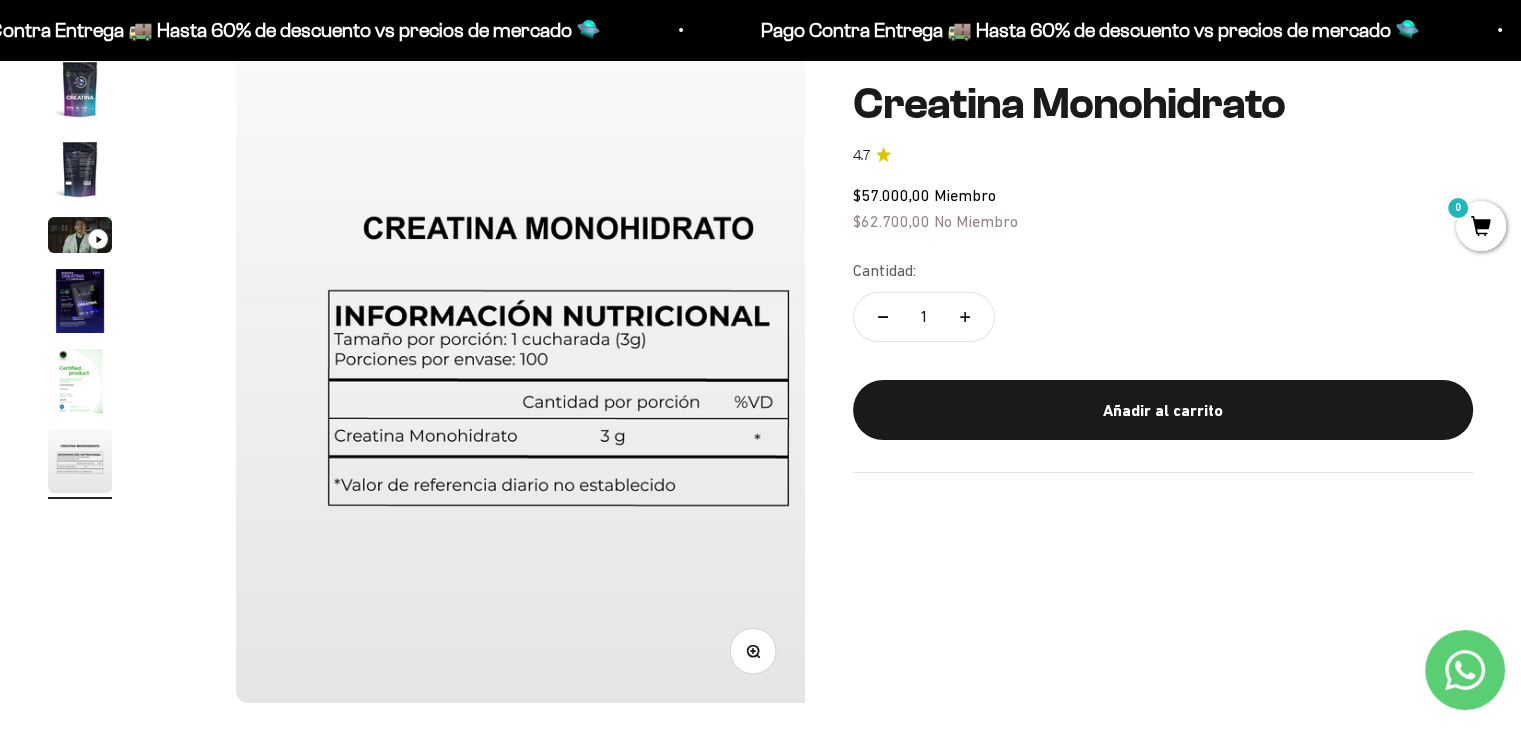 scroll, scrollTop: 0, scrollLeft: 3346, axis: horizontal 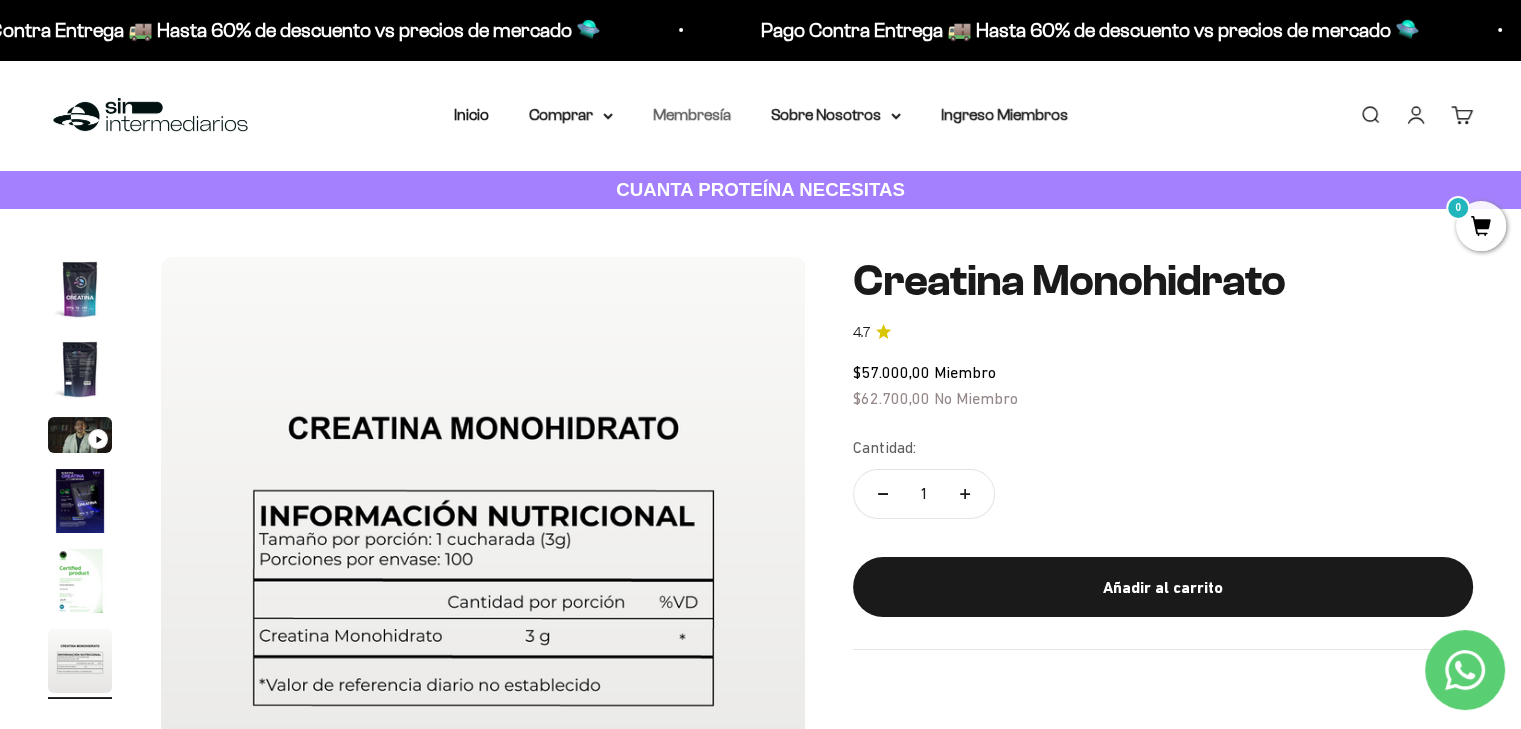 click on "Membresía" at bounding box center [692, 114] 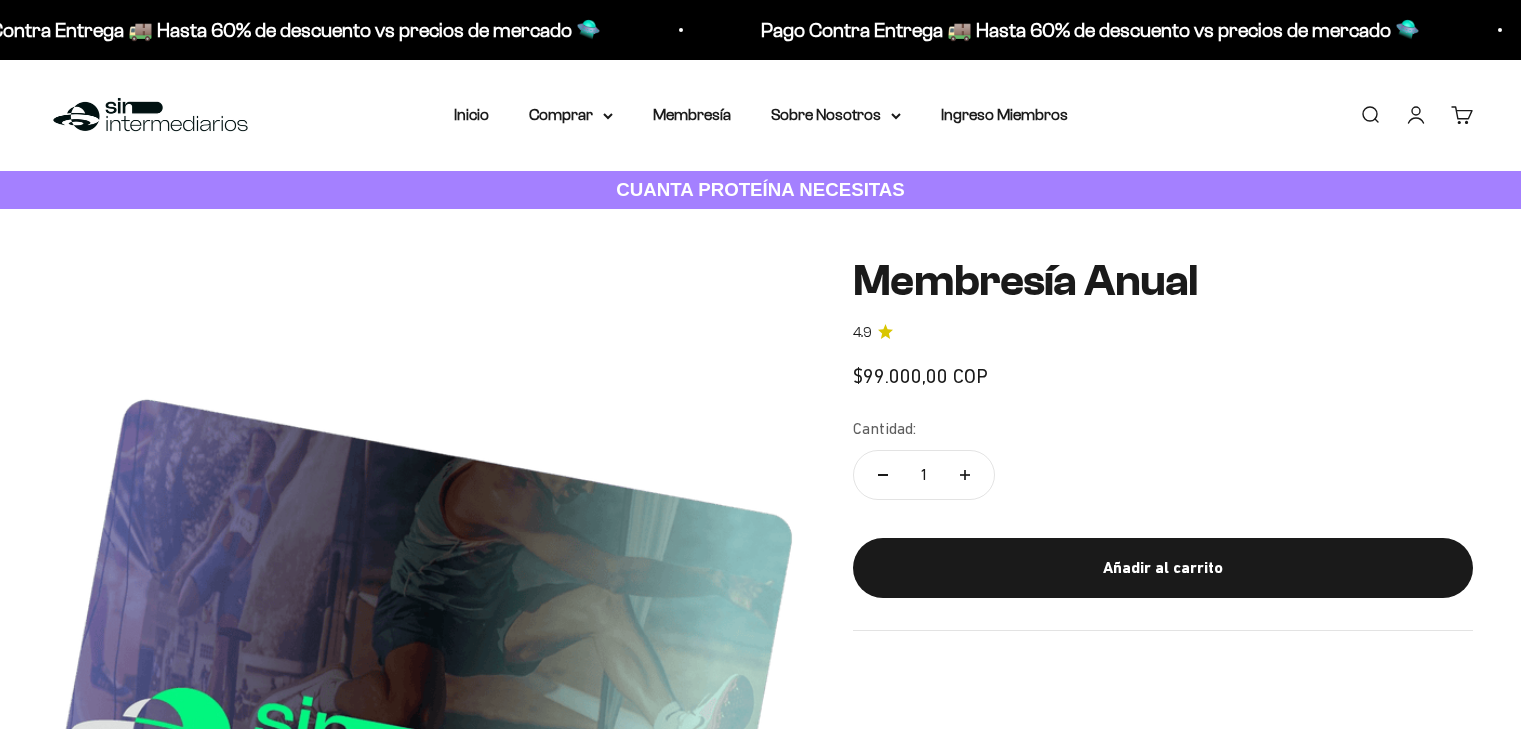 scroll, scrollTop: 0, scrollLeft: 0, axis: both 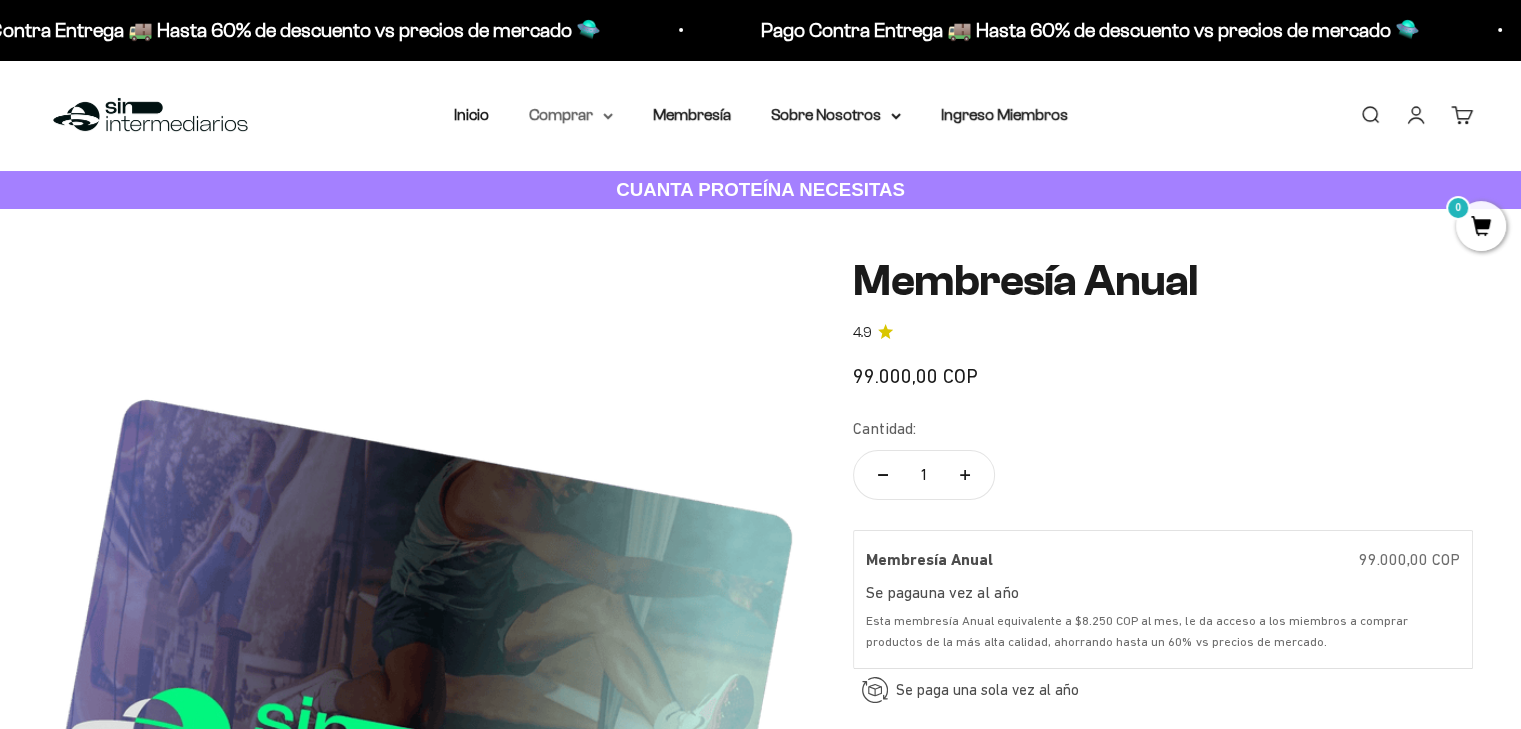 click on "Comprar" at bounding box center (571, 115) 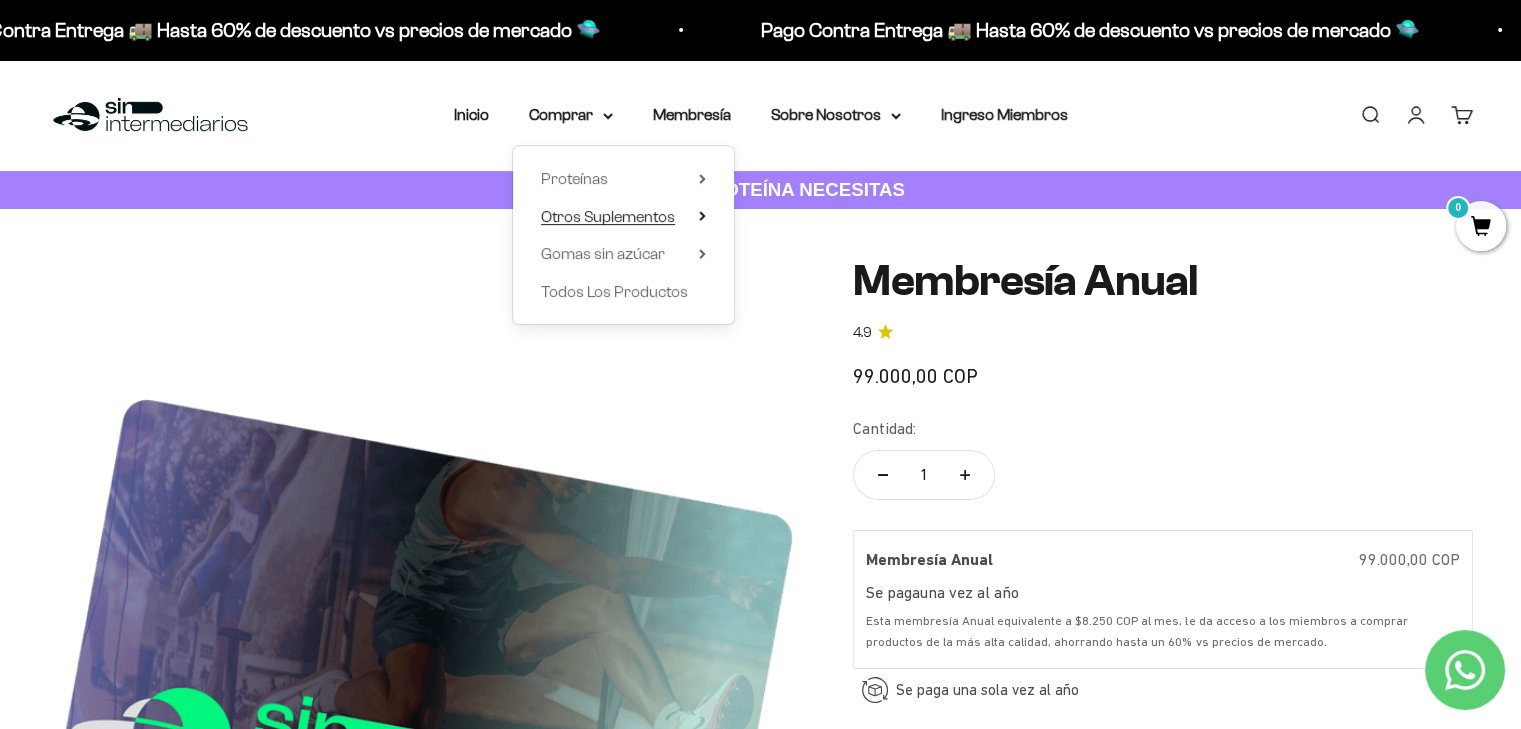 click on "Otros Suplementos" at bounding box center (608, 216) 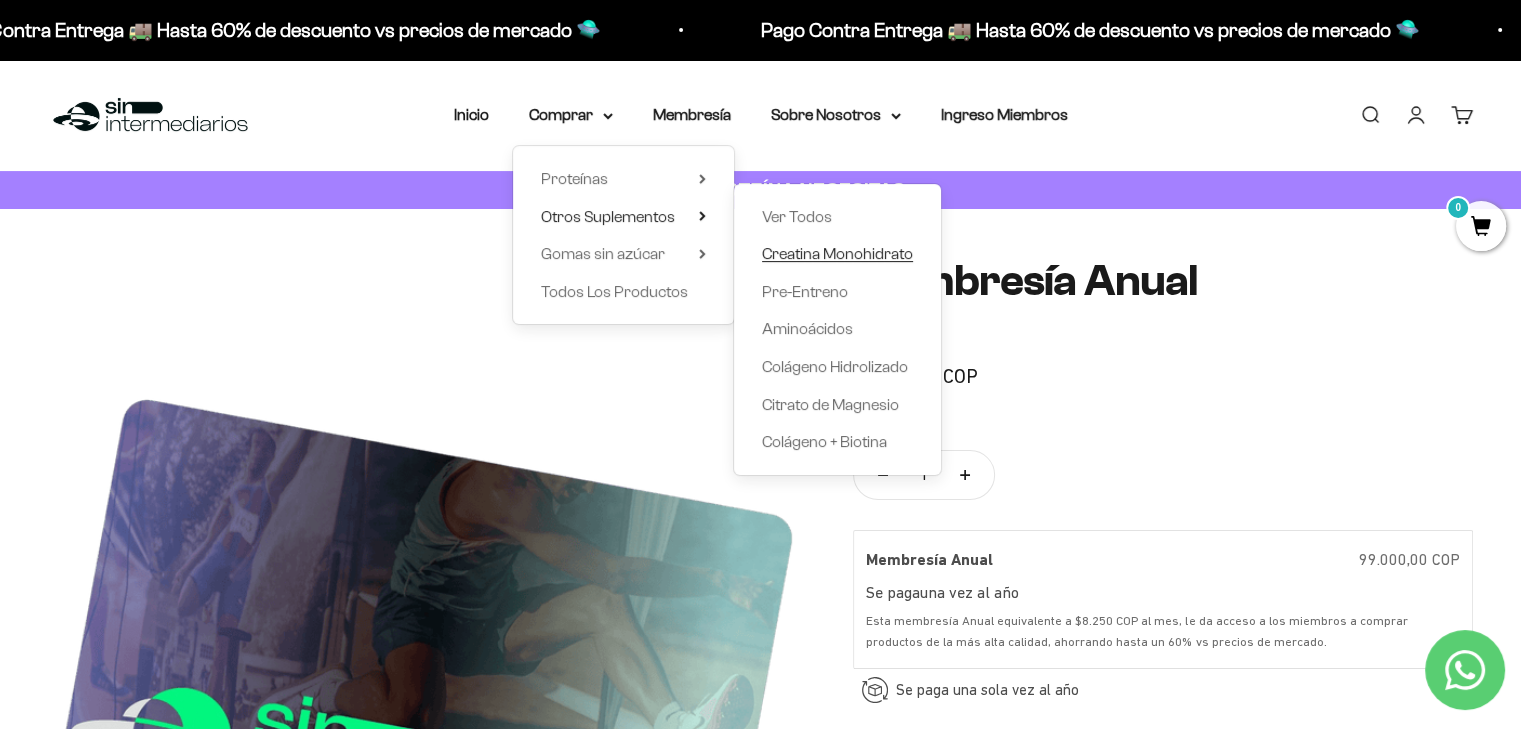 click on "Creatina Monohidrato" at bounding box center [837, 253] 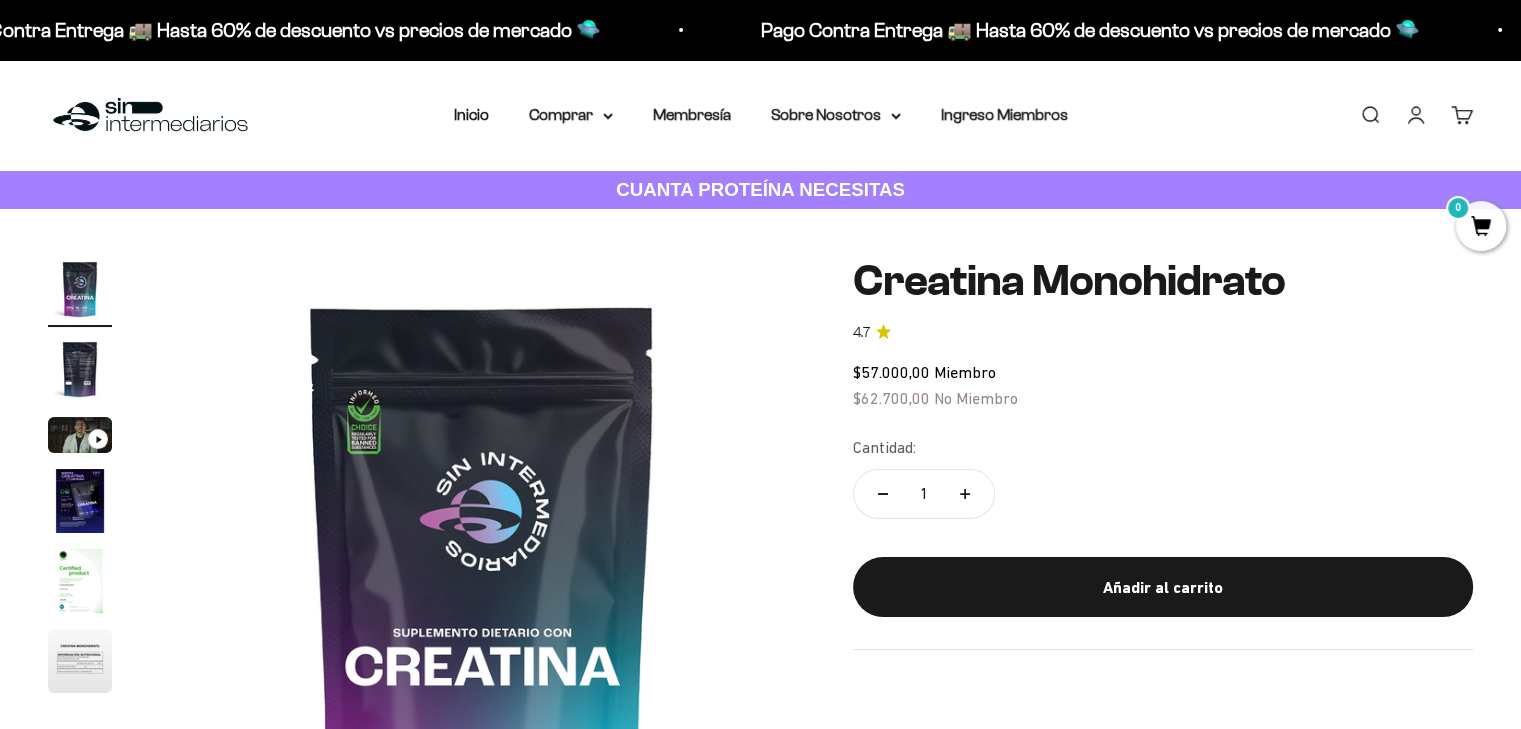 scroll, scrollTop: 178, scrollLeft: 0, axis: vertical 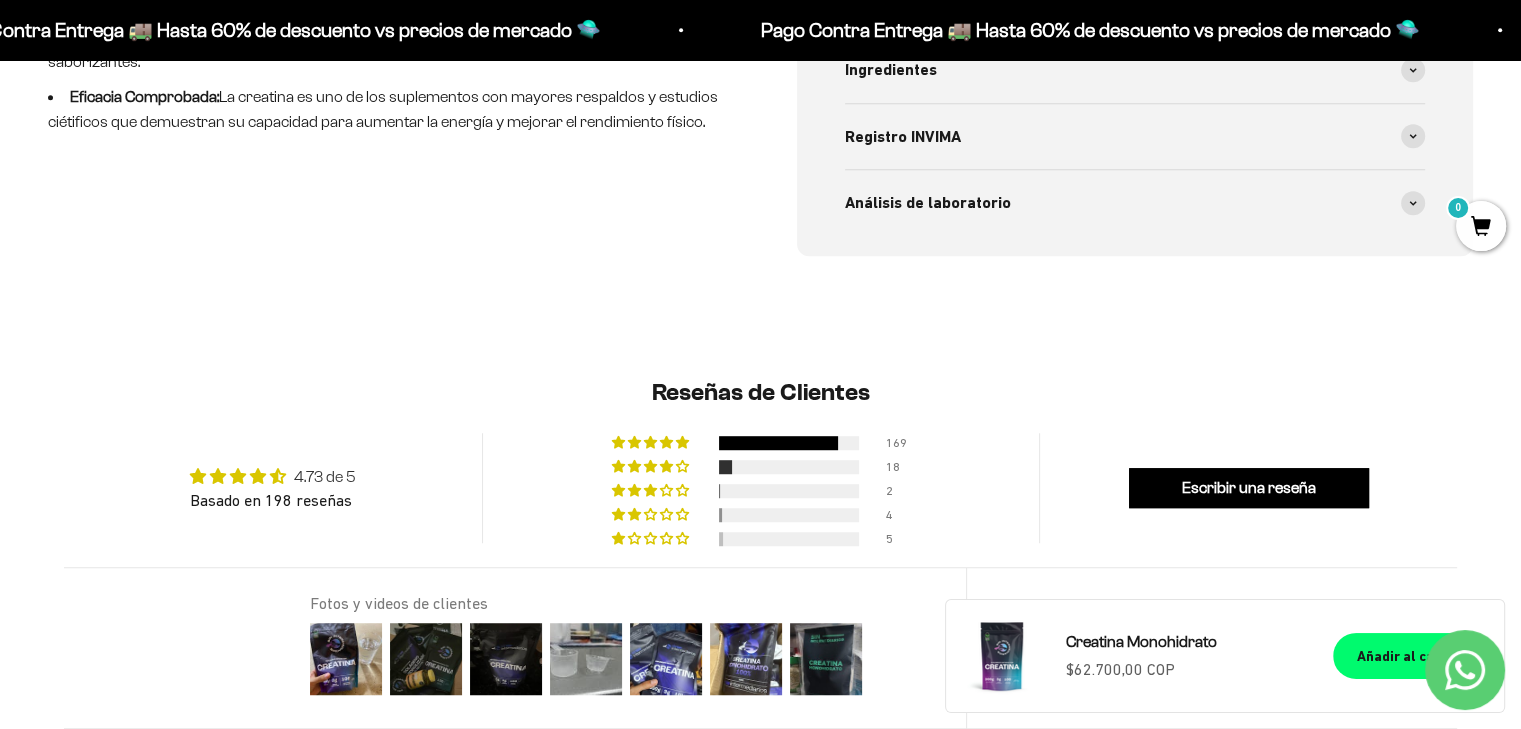 click on "4.73 de 5" at bounding box center [325, 476] 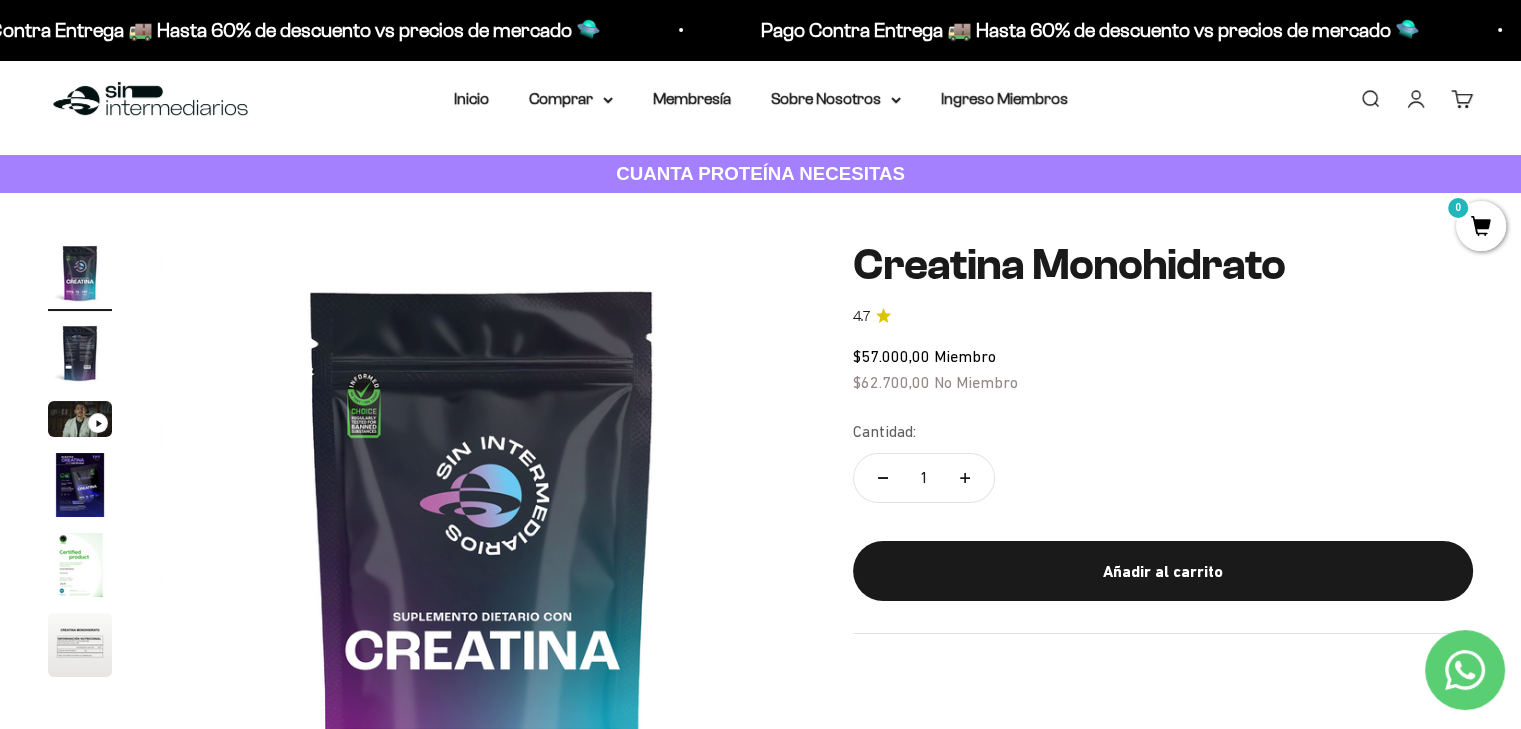 scroll, scrollTop: 0, scrollLeft: 0, axis: both 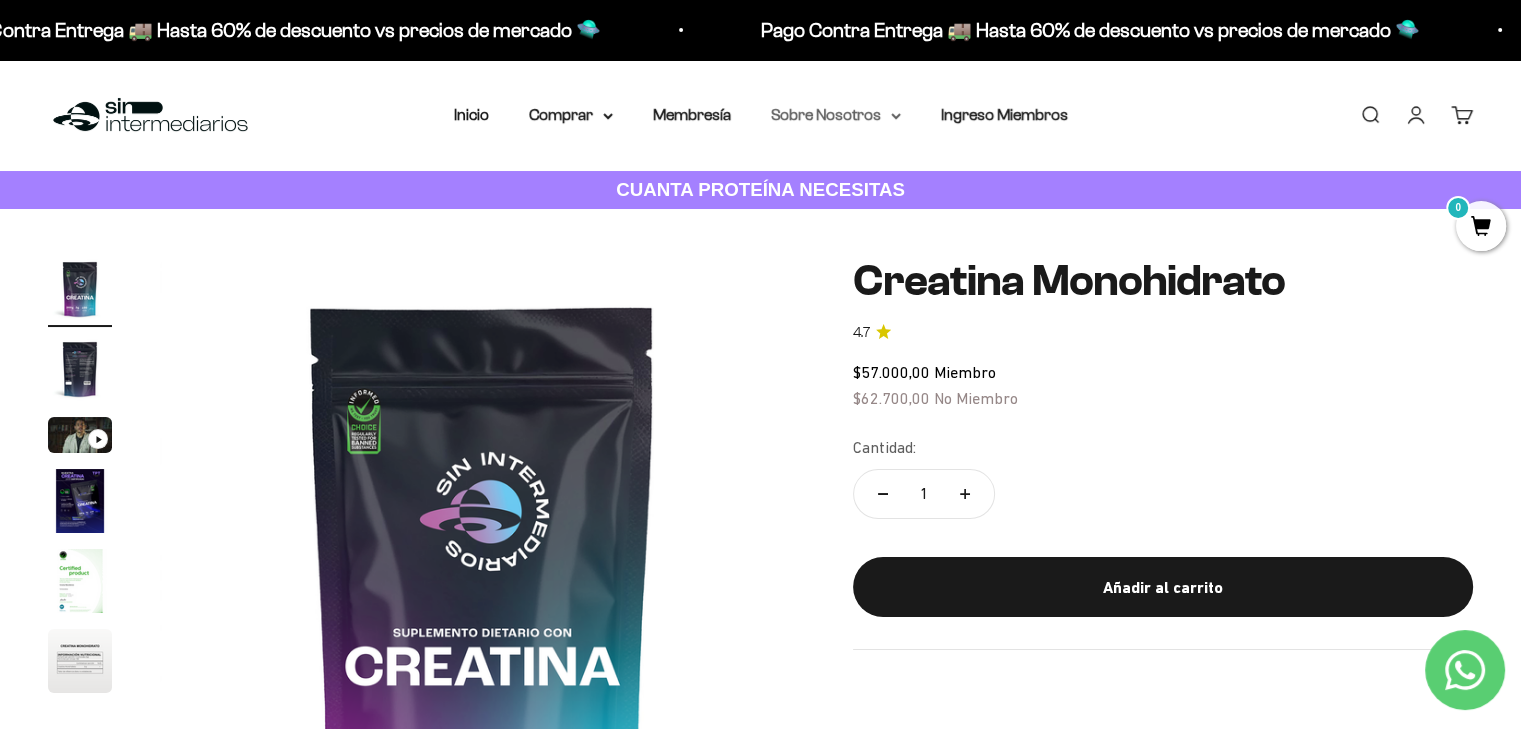 click on "Sobre Nosotros" at bounding box center (836, 115) 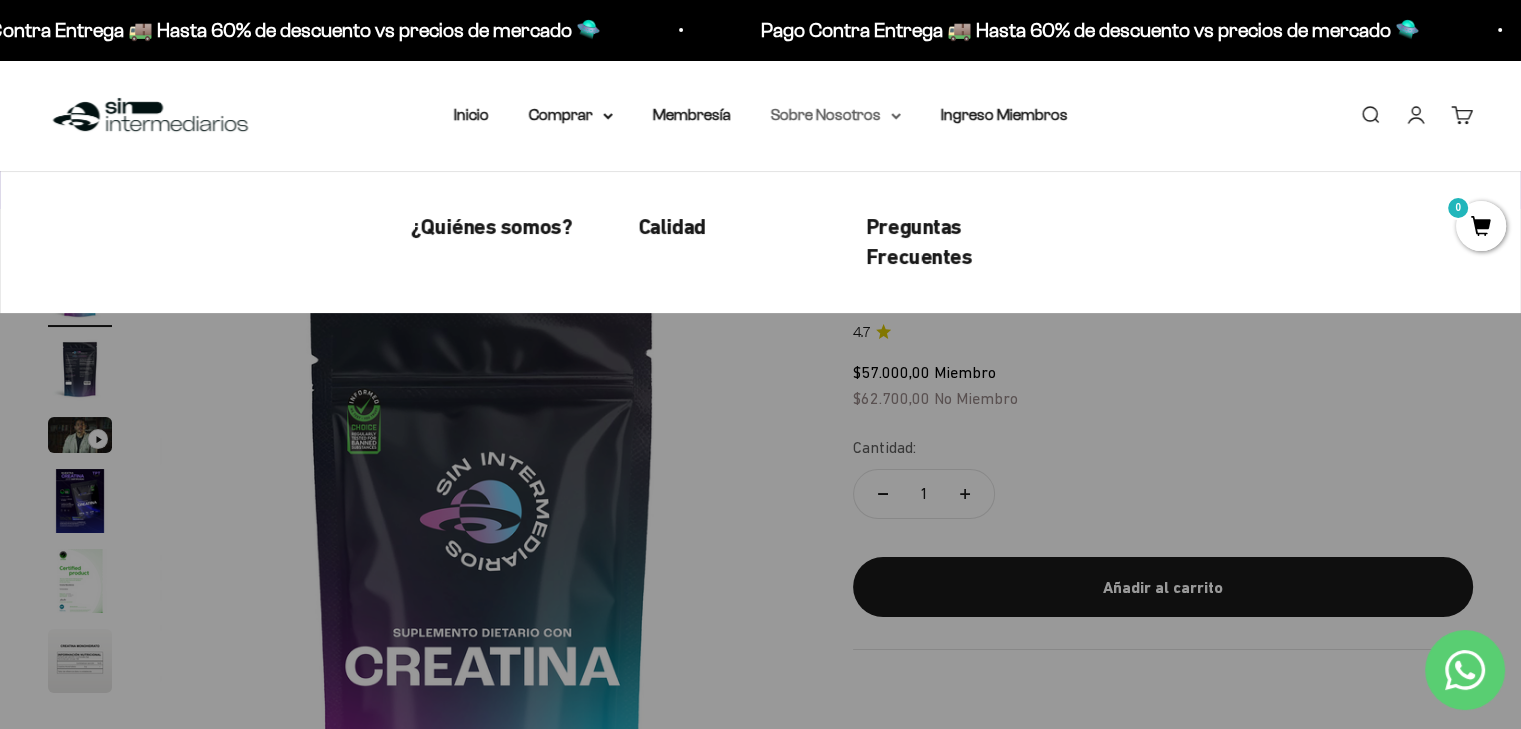 click on "Sobre Nosotros" at bounding box center (836, 115) 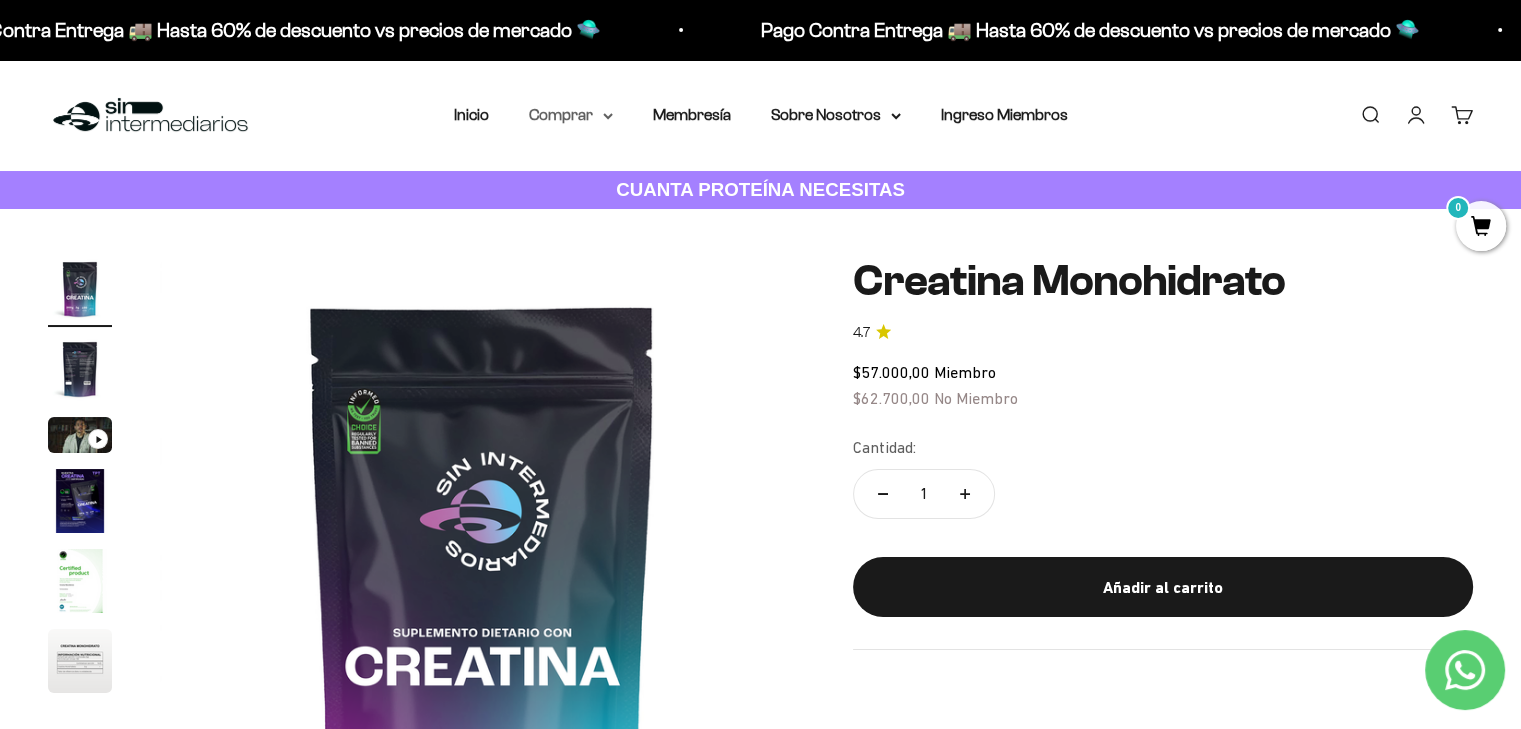 click on "Comprar" at bounding box center [571, 115] 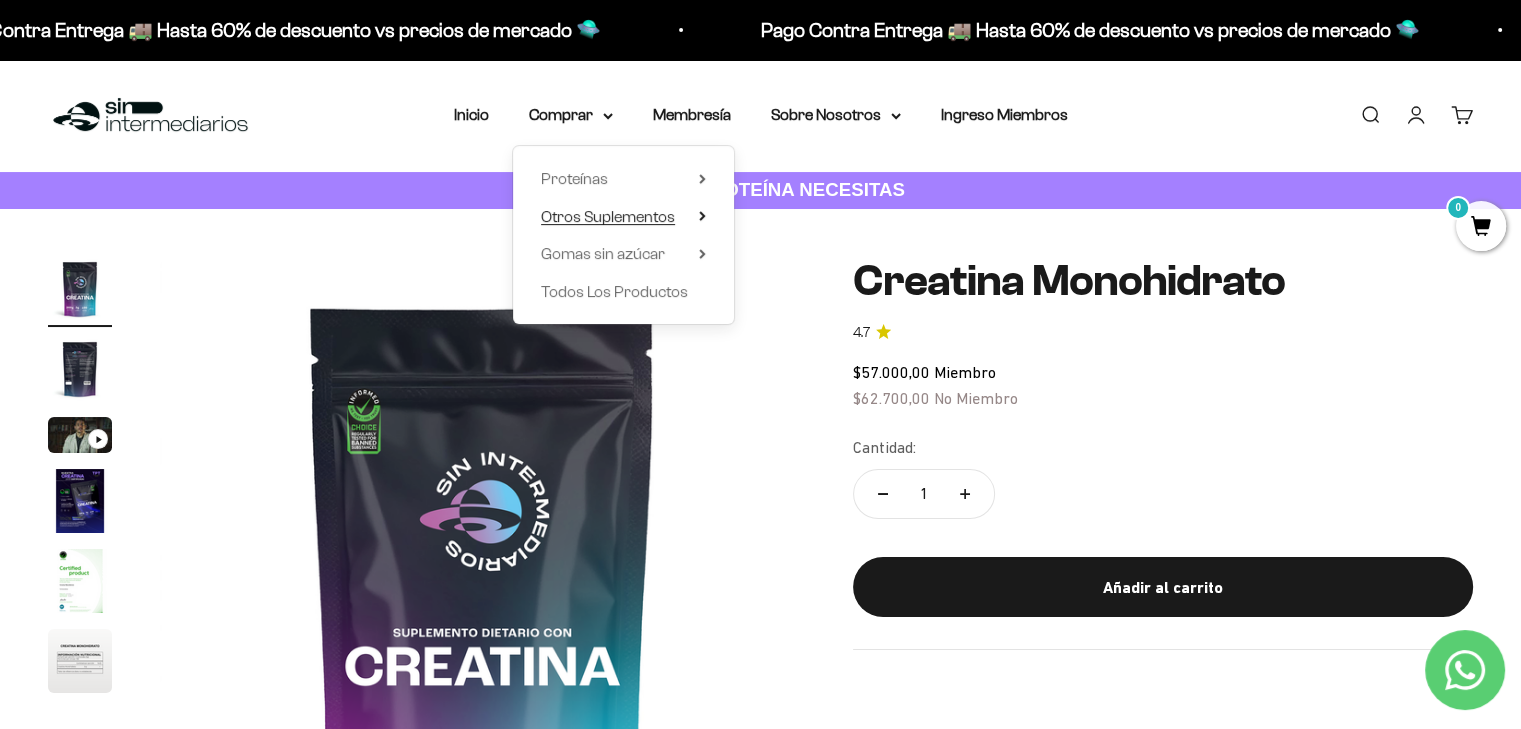 click on "Otros Suplementos" at bounding box center (608, 216) 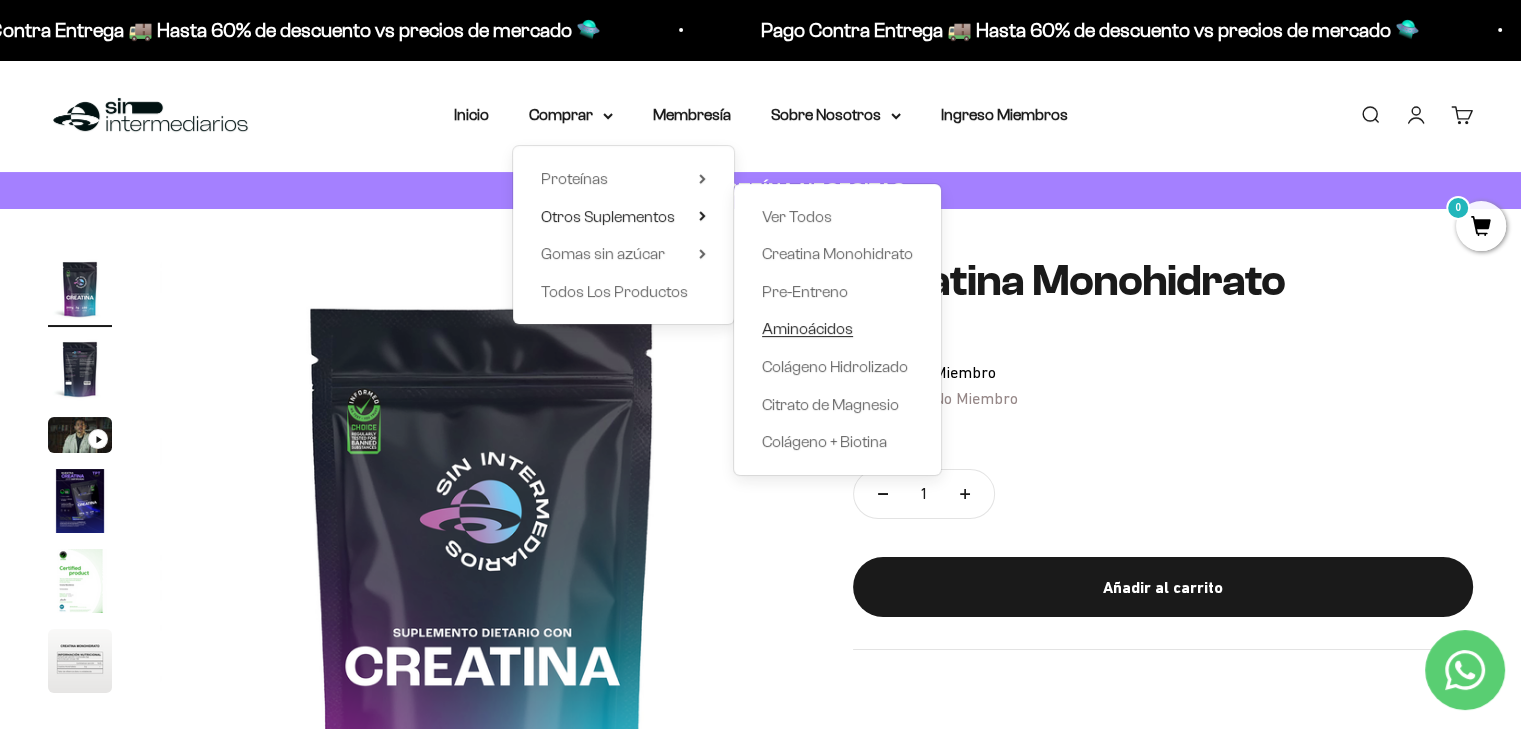 click on "Aminoácidos" at bounding box center [807, 328] 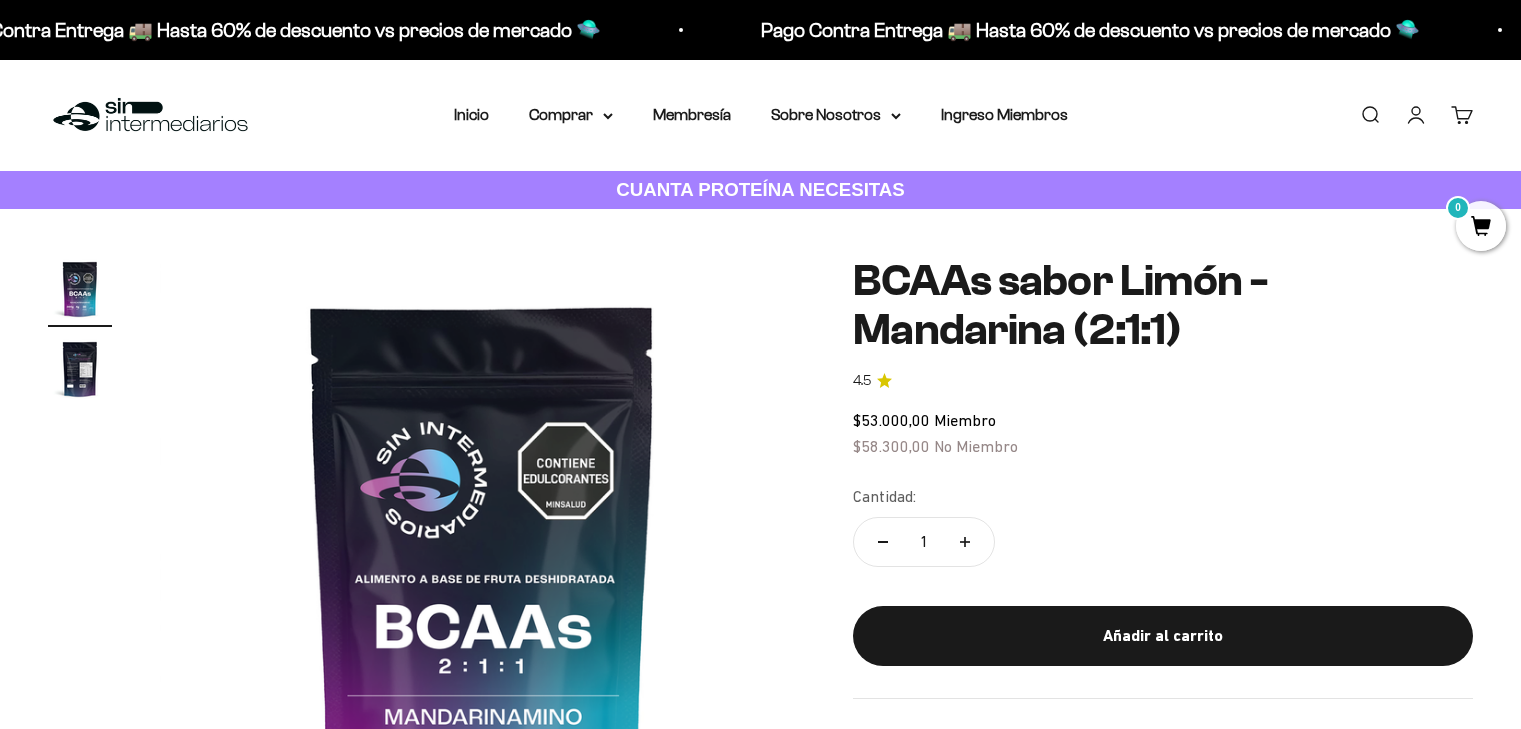 scroll, scrollTop: 0, scrollLeft: 0, axis: both 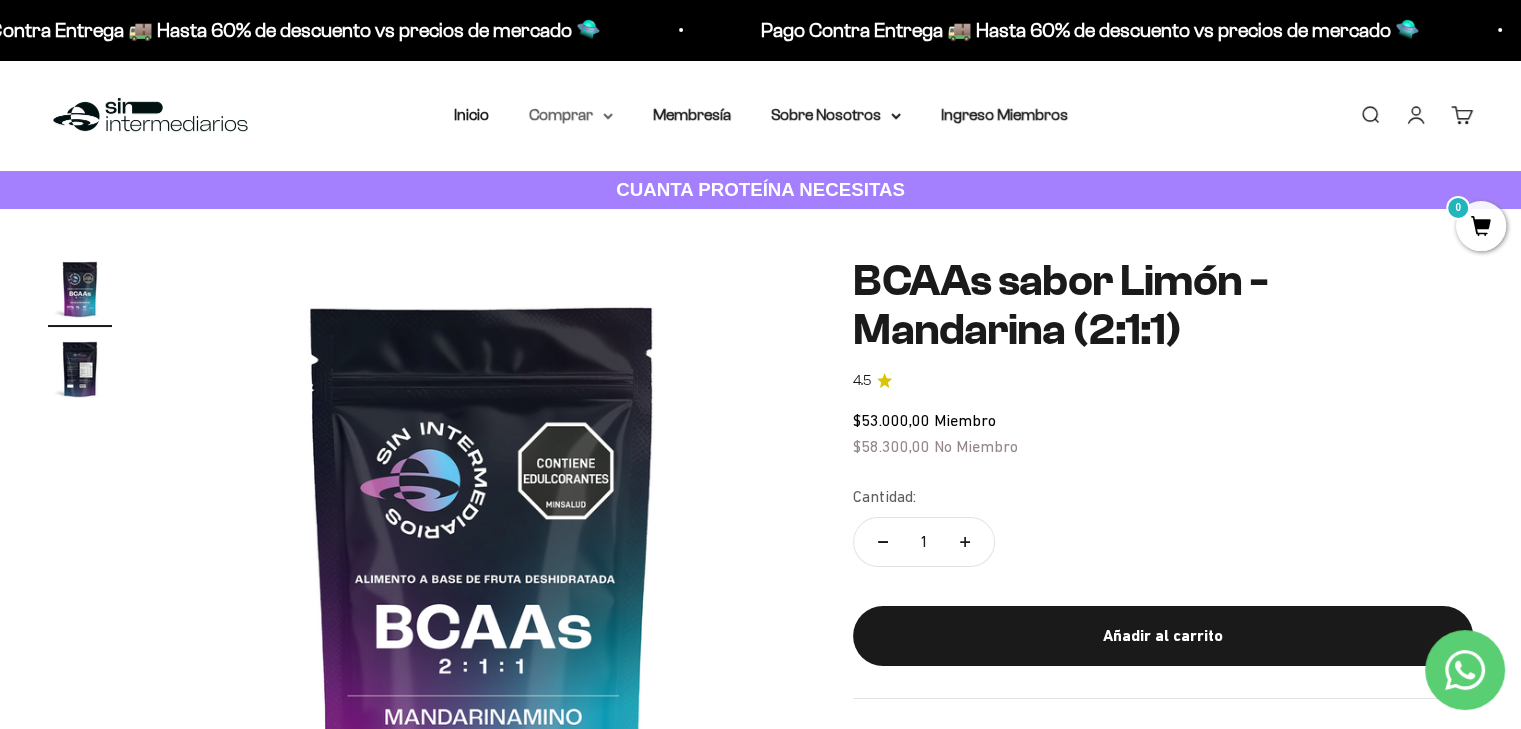click on "Comprar" at bounding box center (571, 115) 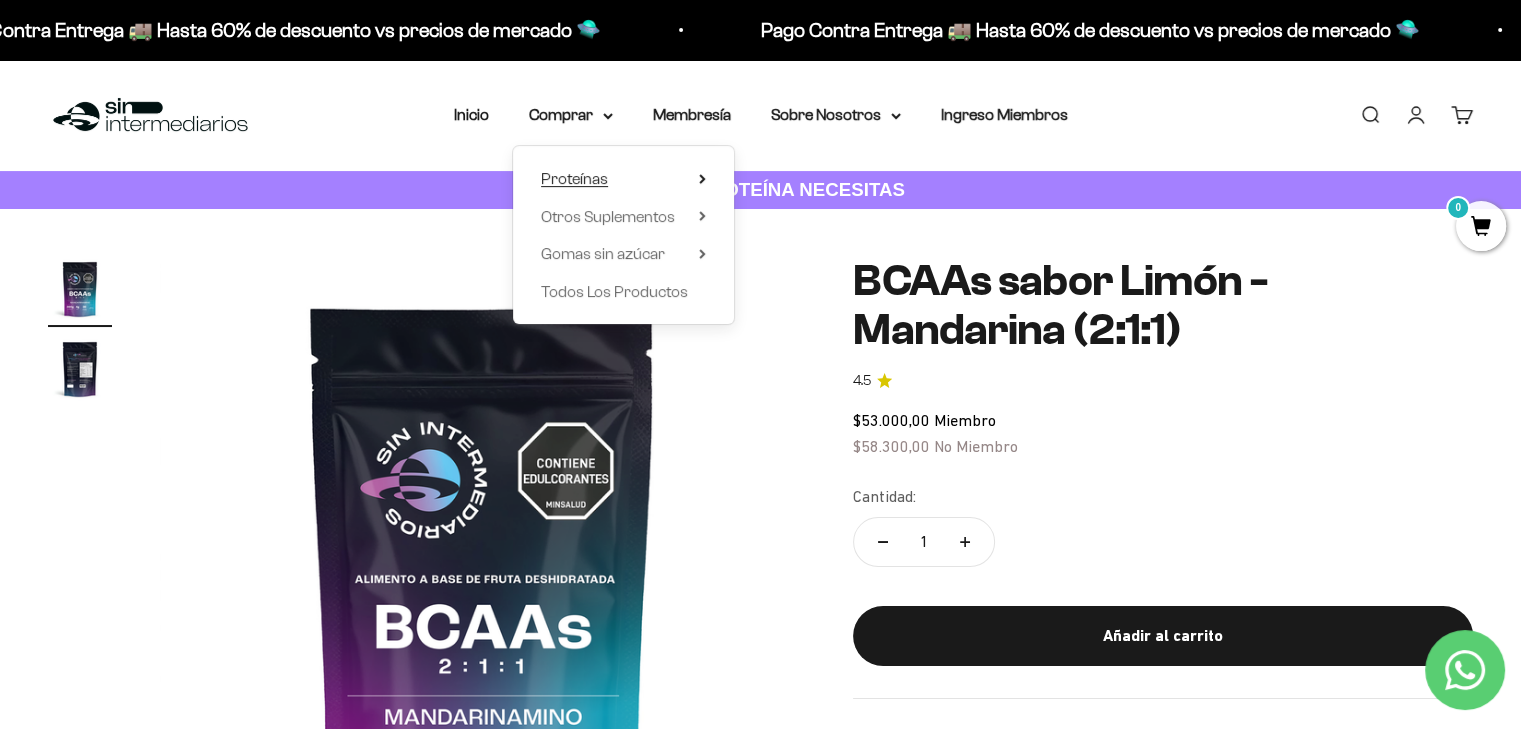 click on "Proteínas" at bounding box center [574, 178] 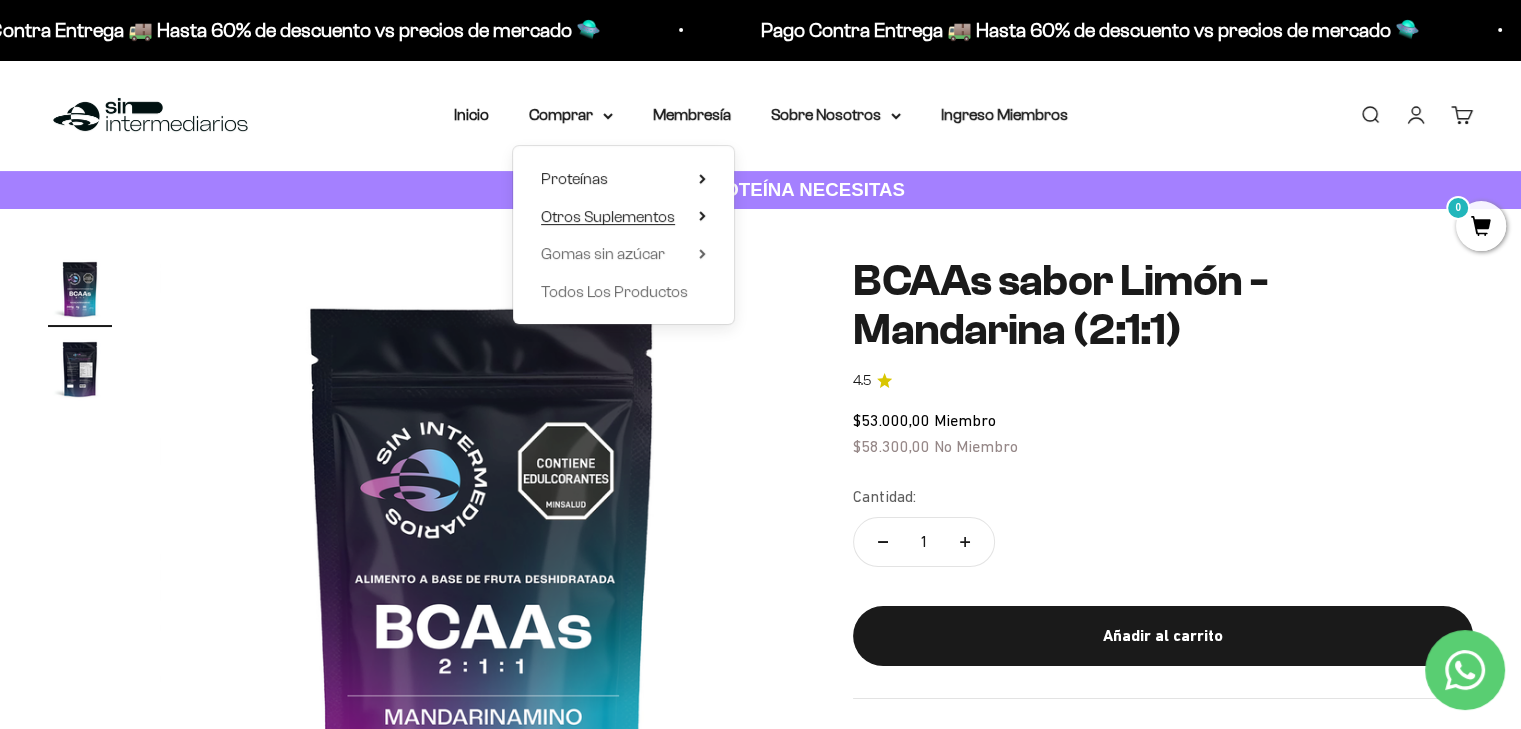click on "Otros Suplementos" at bounding box center [608, 216] 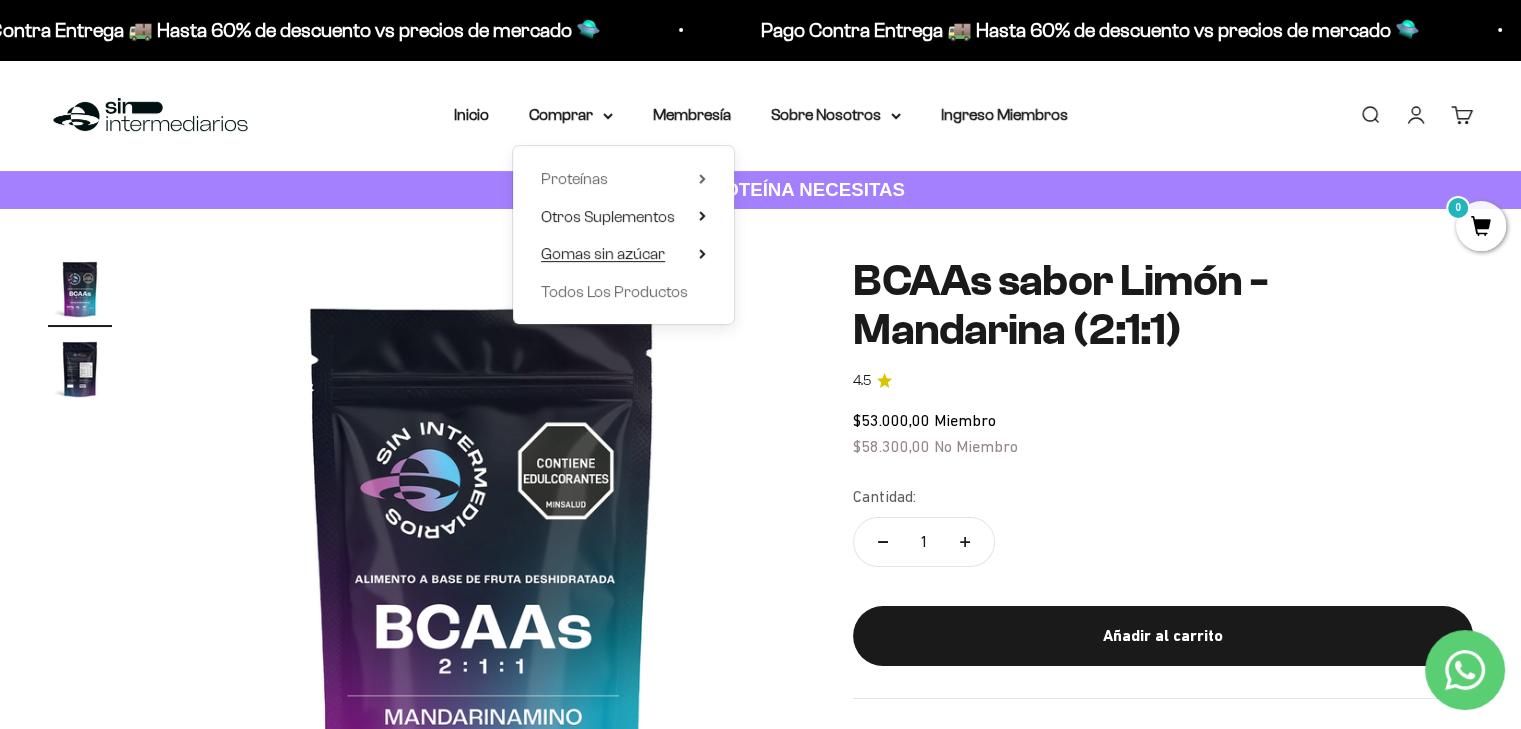 click on "Gomas sin azúcar" at bounding box center (603, 253) 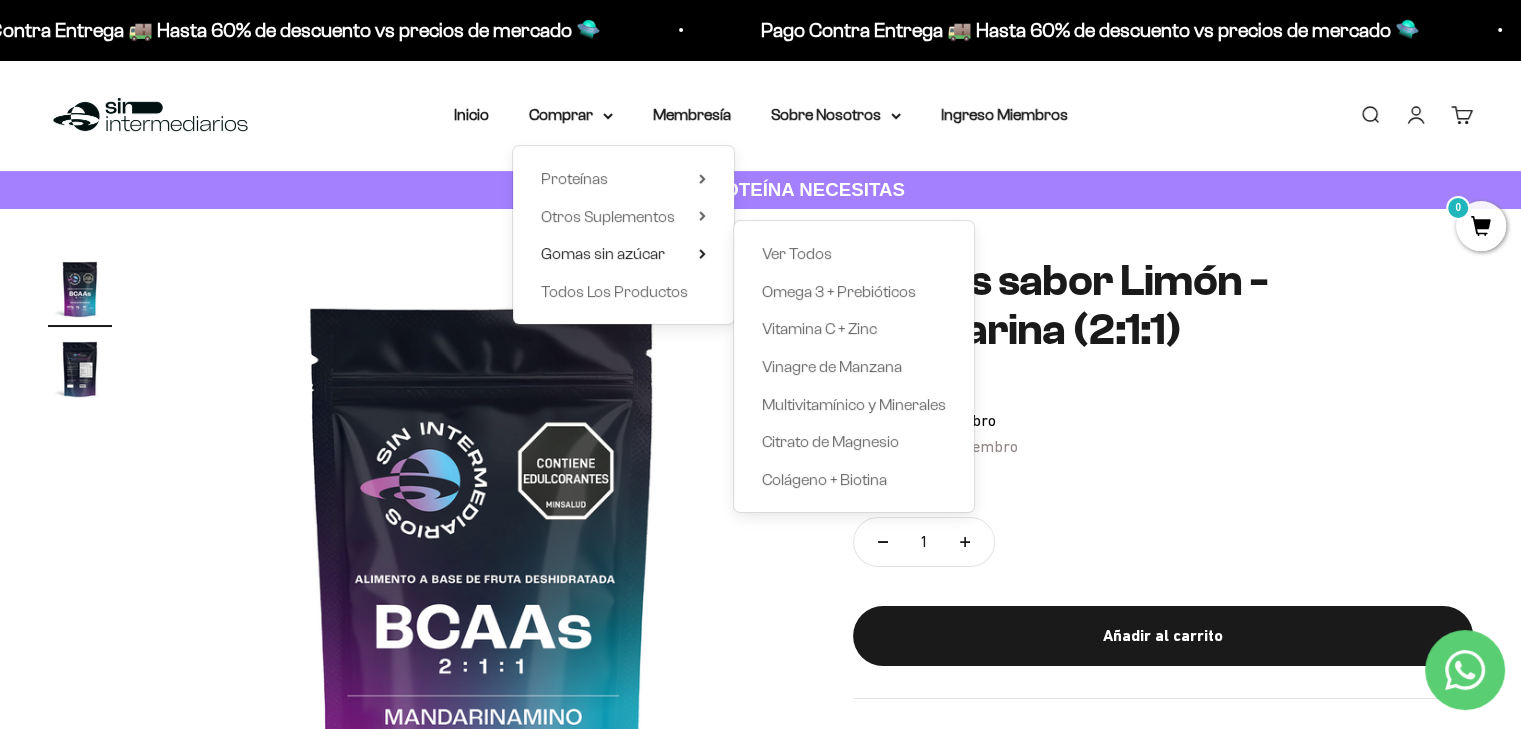 click on "$53.000,00   Miembro $58.300,00   No Miembro" 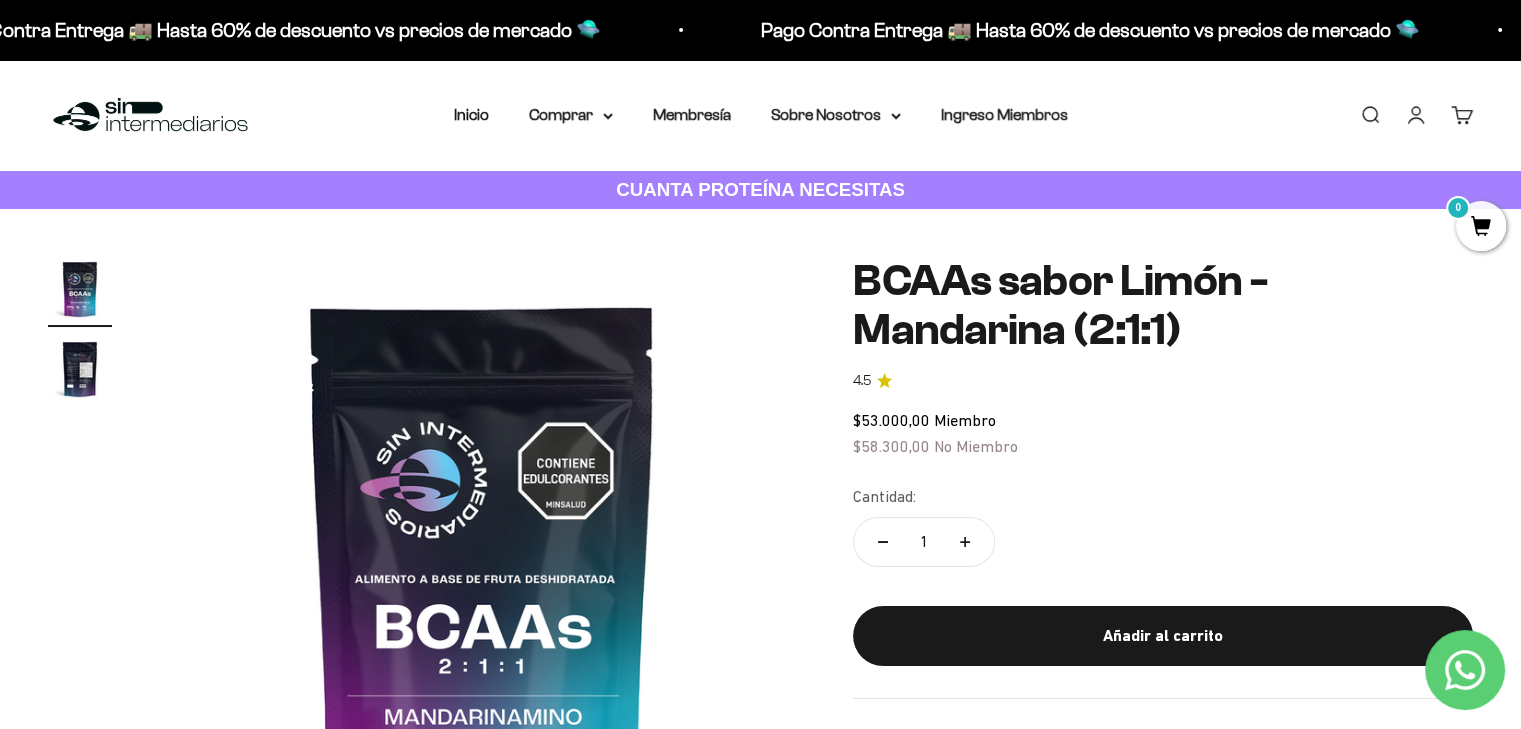 click 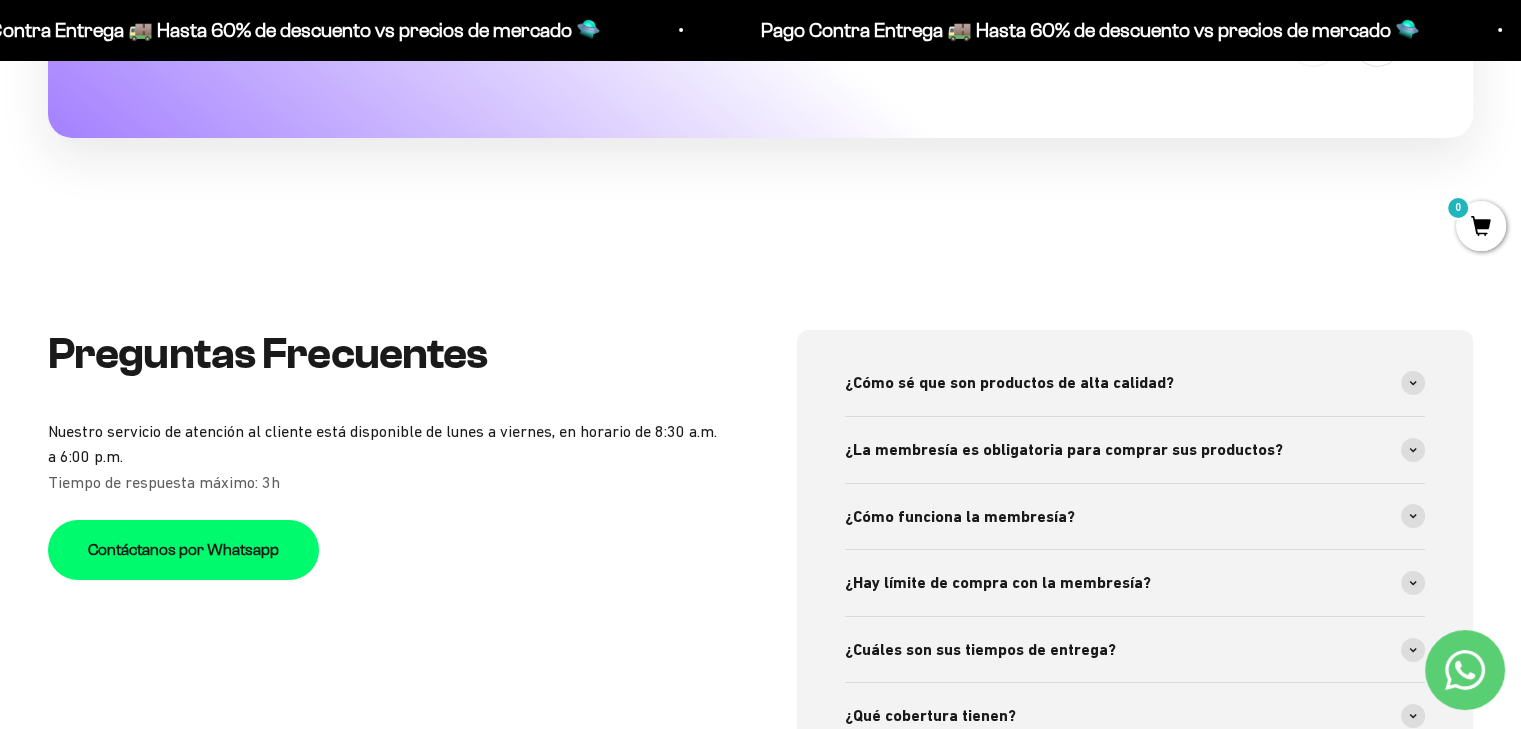 scroll, scrollTop: 6900, scrollLeft: 0, axis: vertical 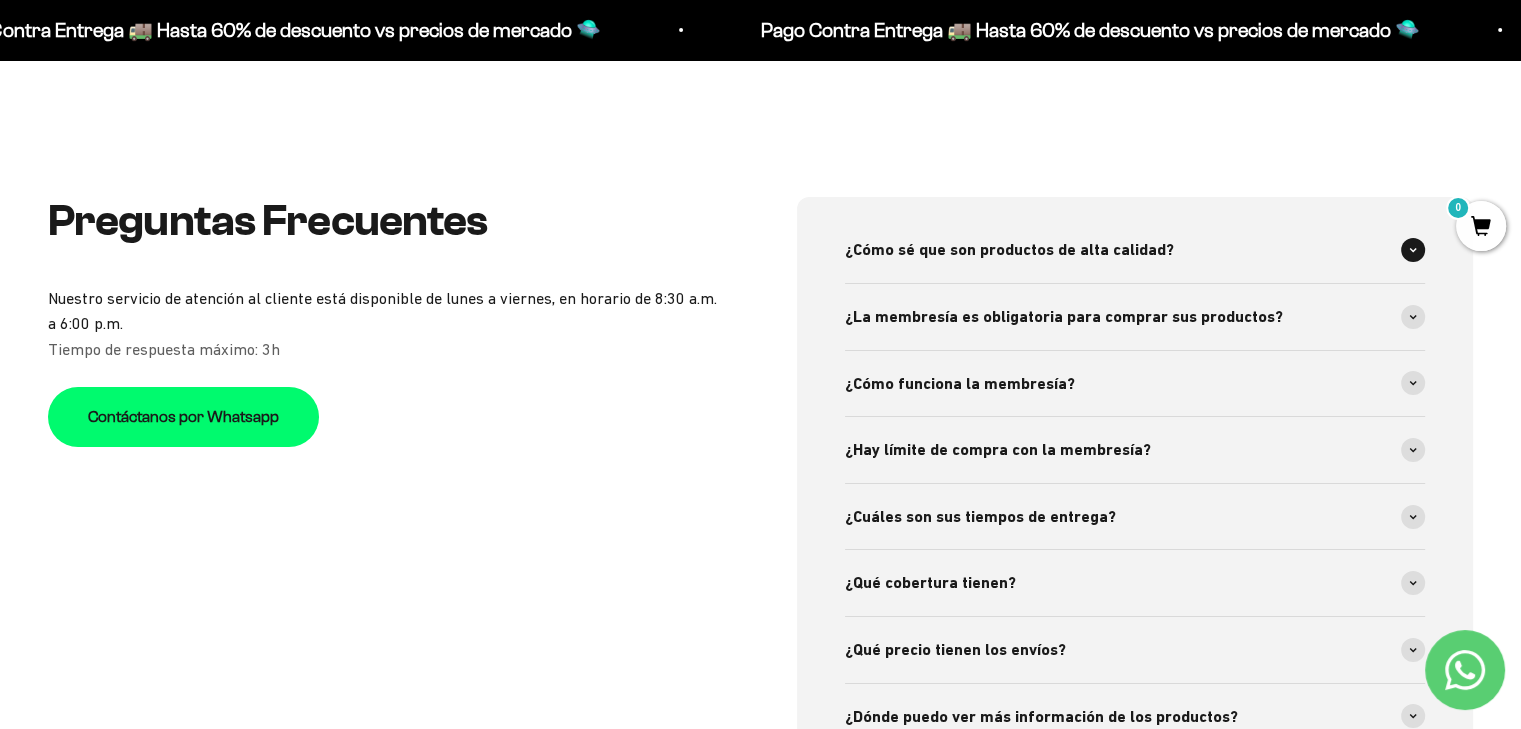 click on "¿Cómo sé que son productos de alta calidad?" at bounding box center [1135, 250] 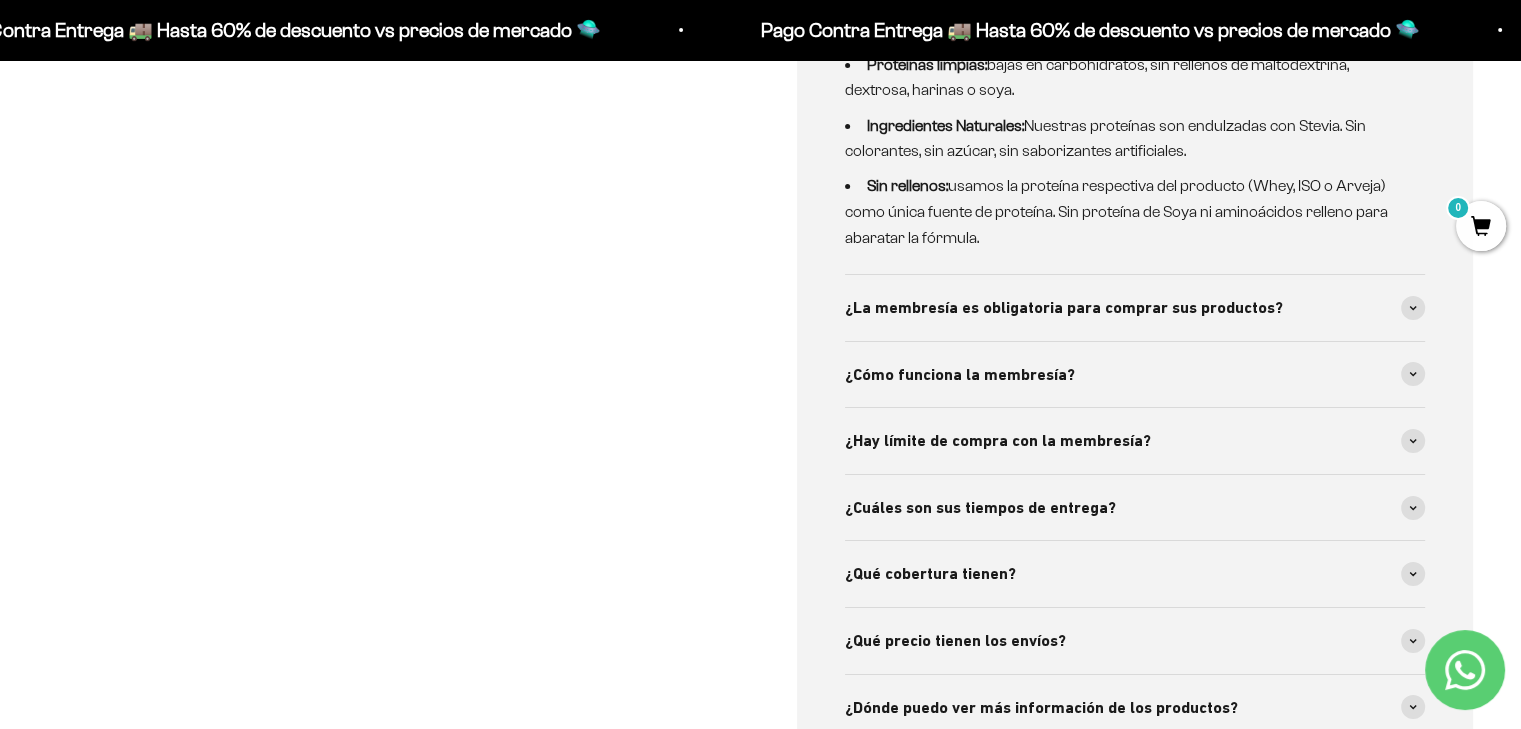 scroll, scrollTop: 7400, scrollLeft: 0, axis: vertical 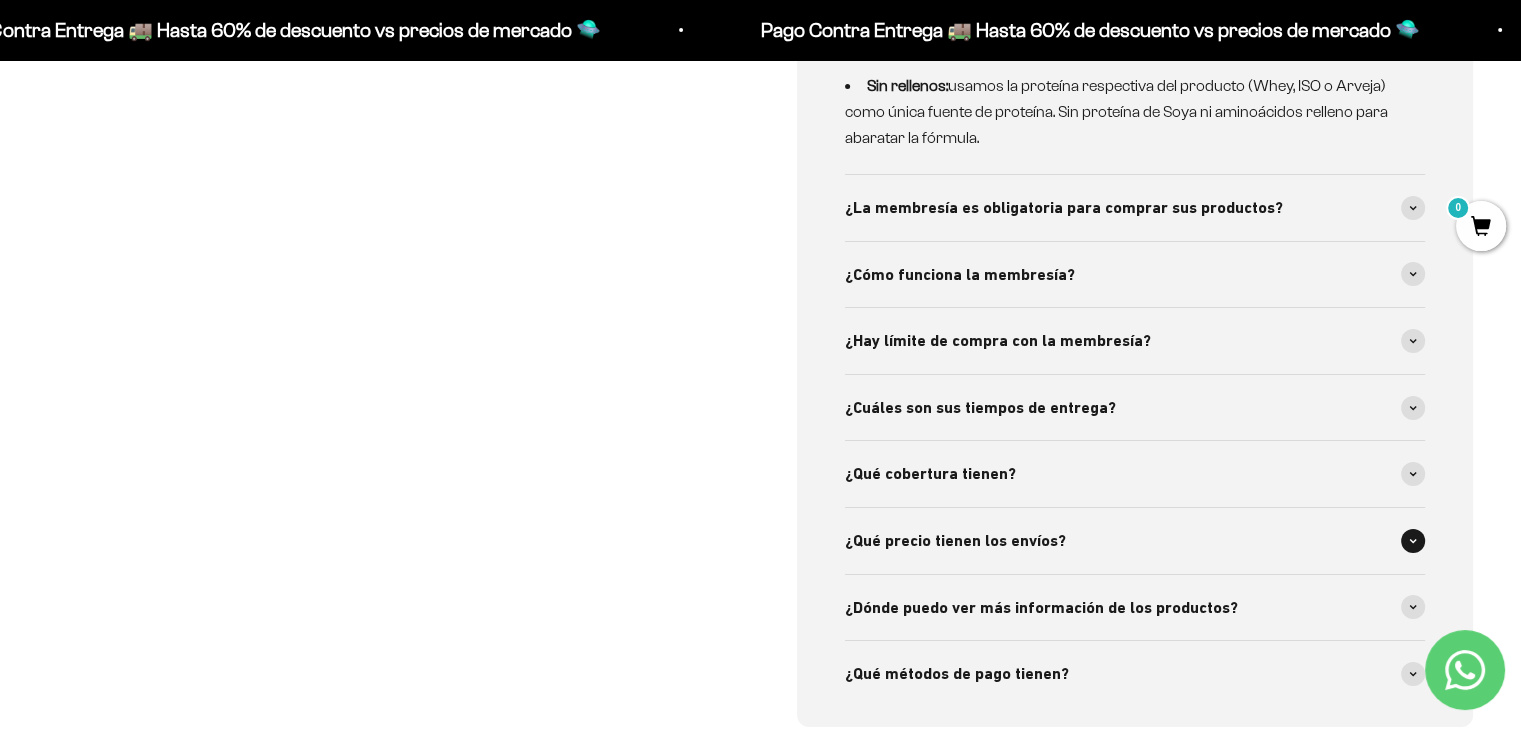click on "¿Qué precio tienen los envíos?" at bounding box center (1135, 541) 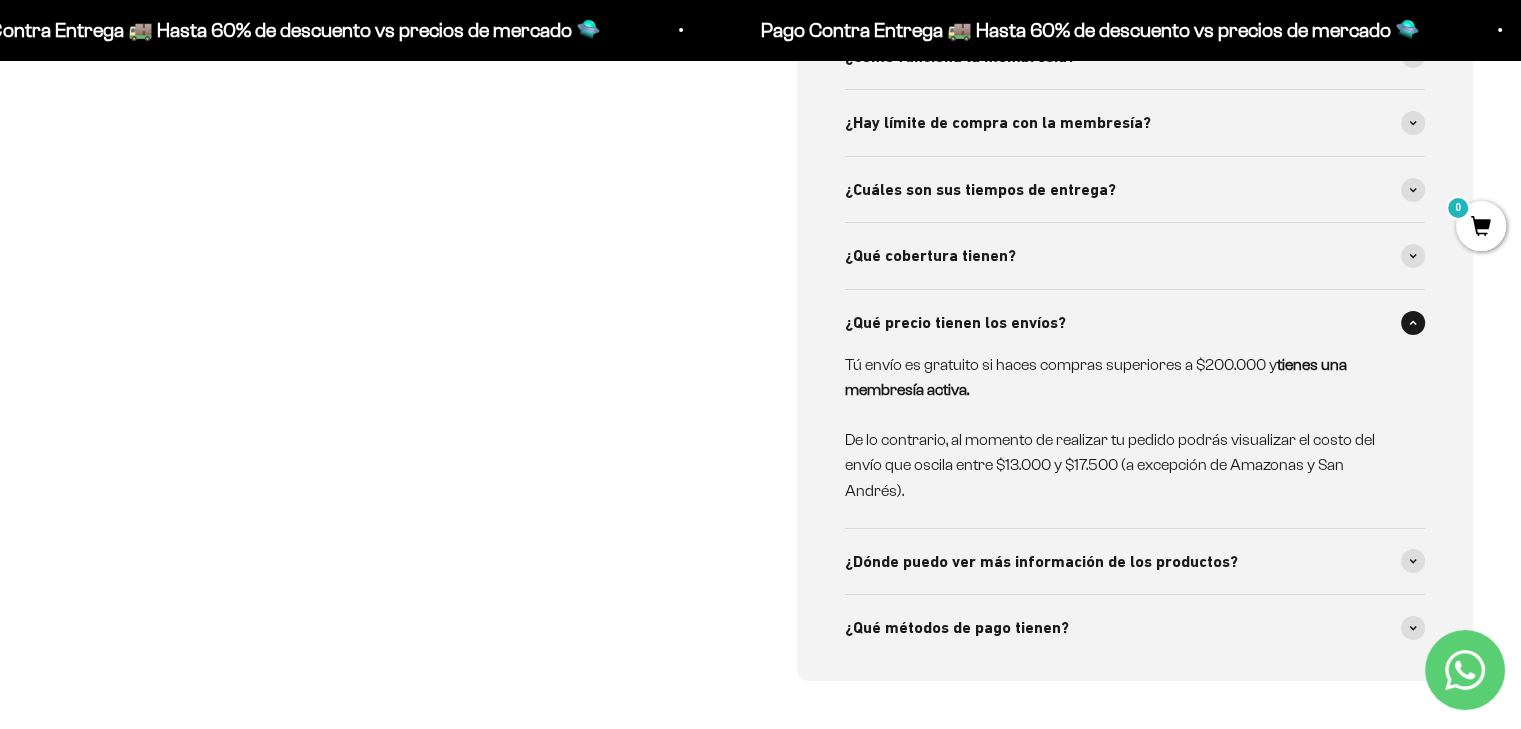 scroll, scrollTop: 7700, scrollLeft: 0, axis: vertical 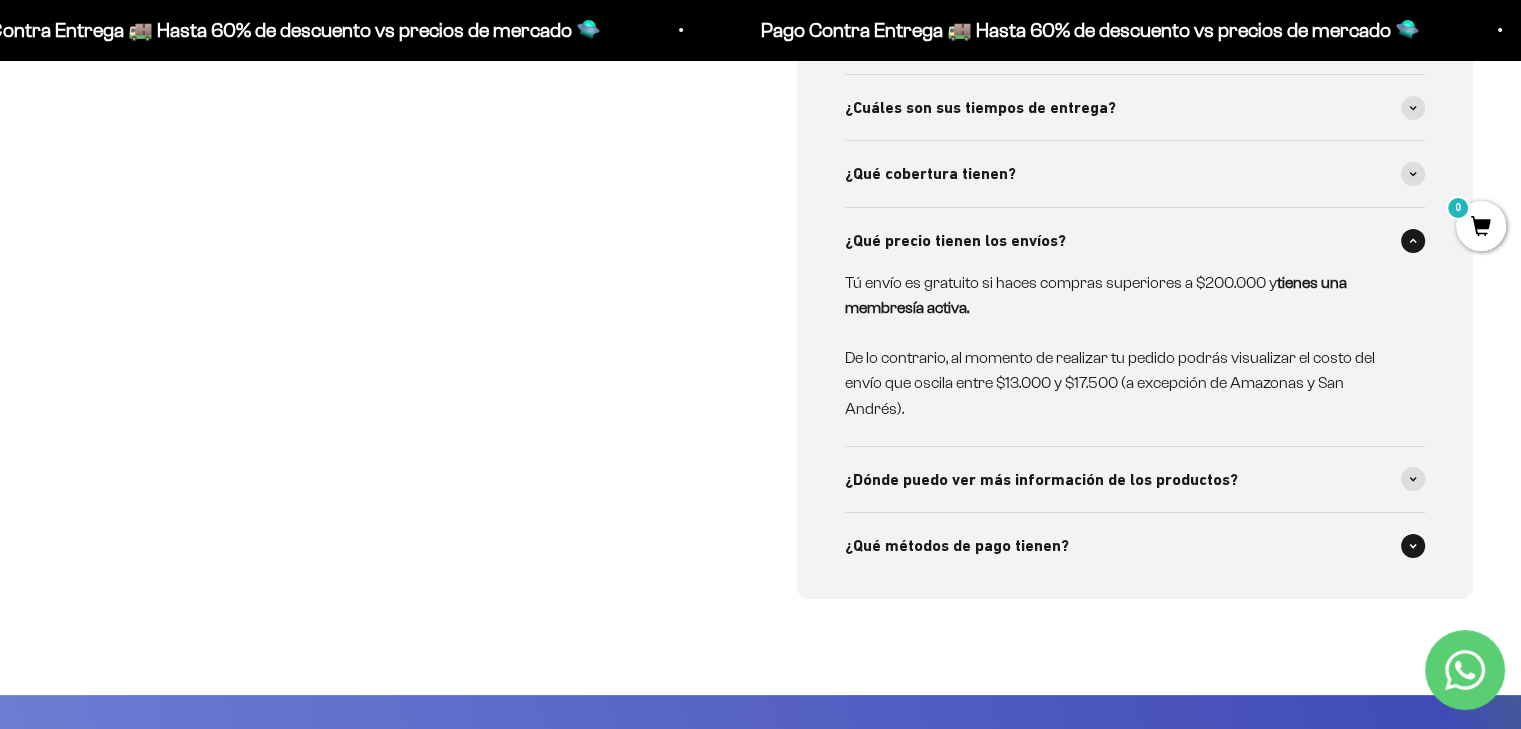 click on "¿Qué métodos de pago tienen?" at bounding box center [957, 546] 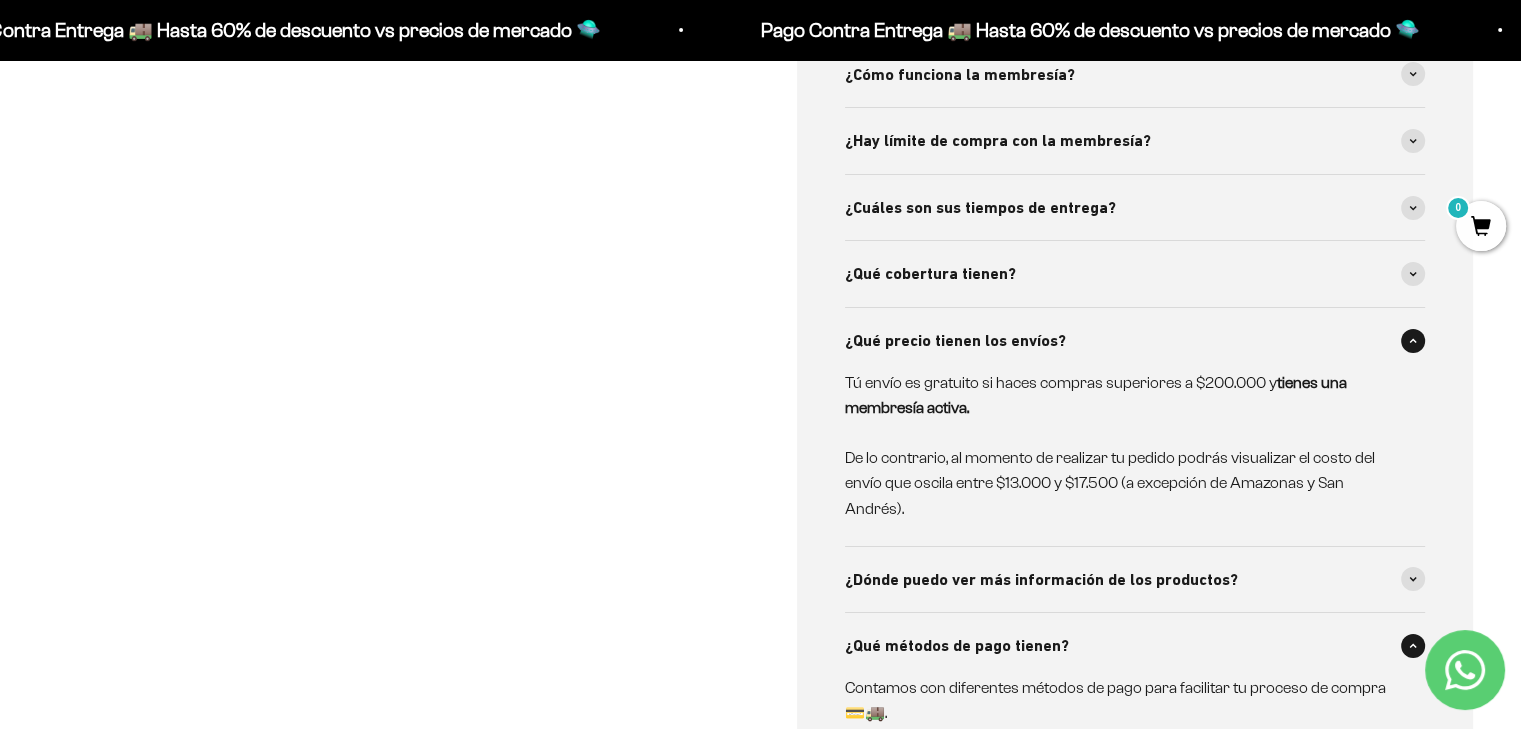 scroll, scrollTop: 7500, scrollLeft: 0, axis: vertical 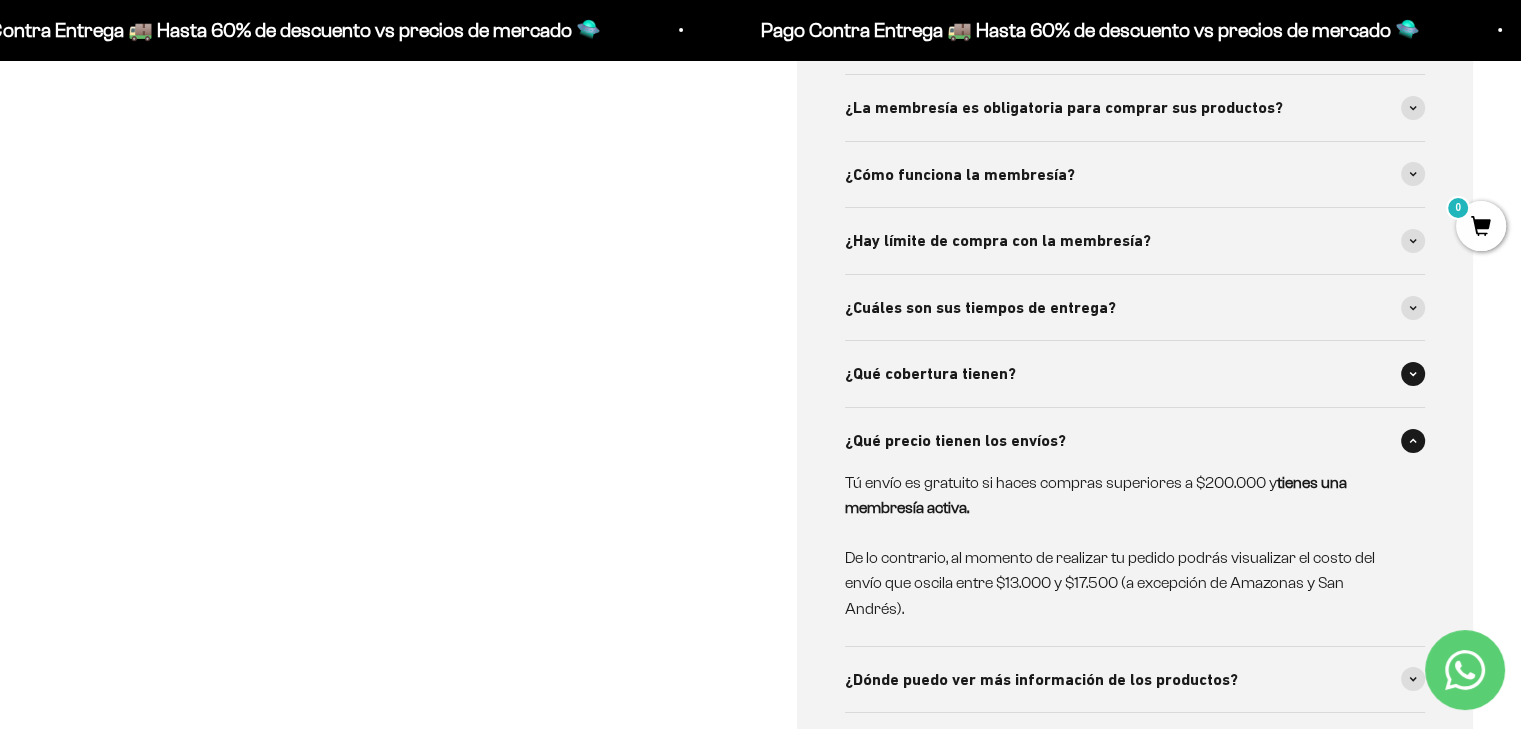 click on "¿Qué cobertura tienen?" at bounding box center (1135, 374) 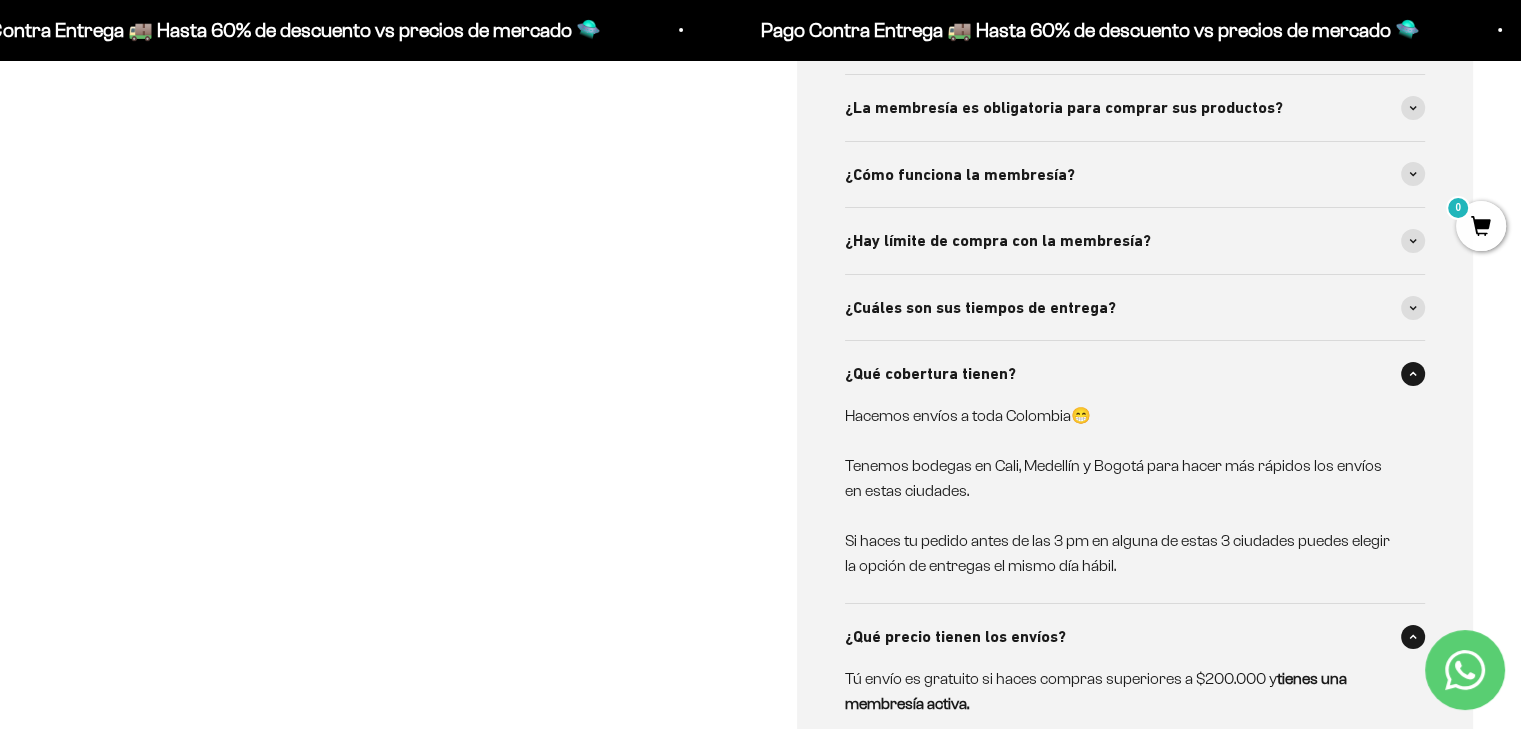 scroll, scrollTop: 7400, scrollLeft: 0, axis: vertical 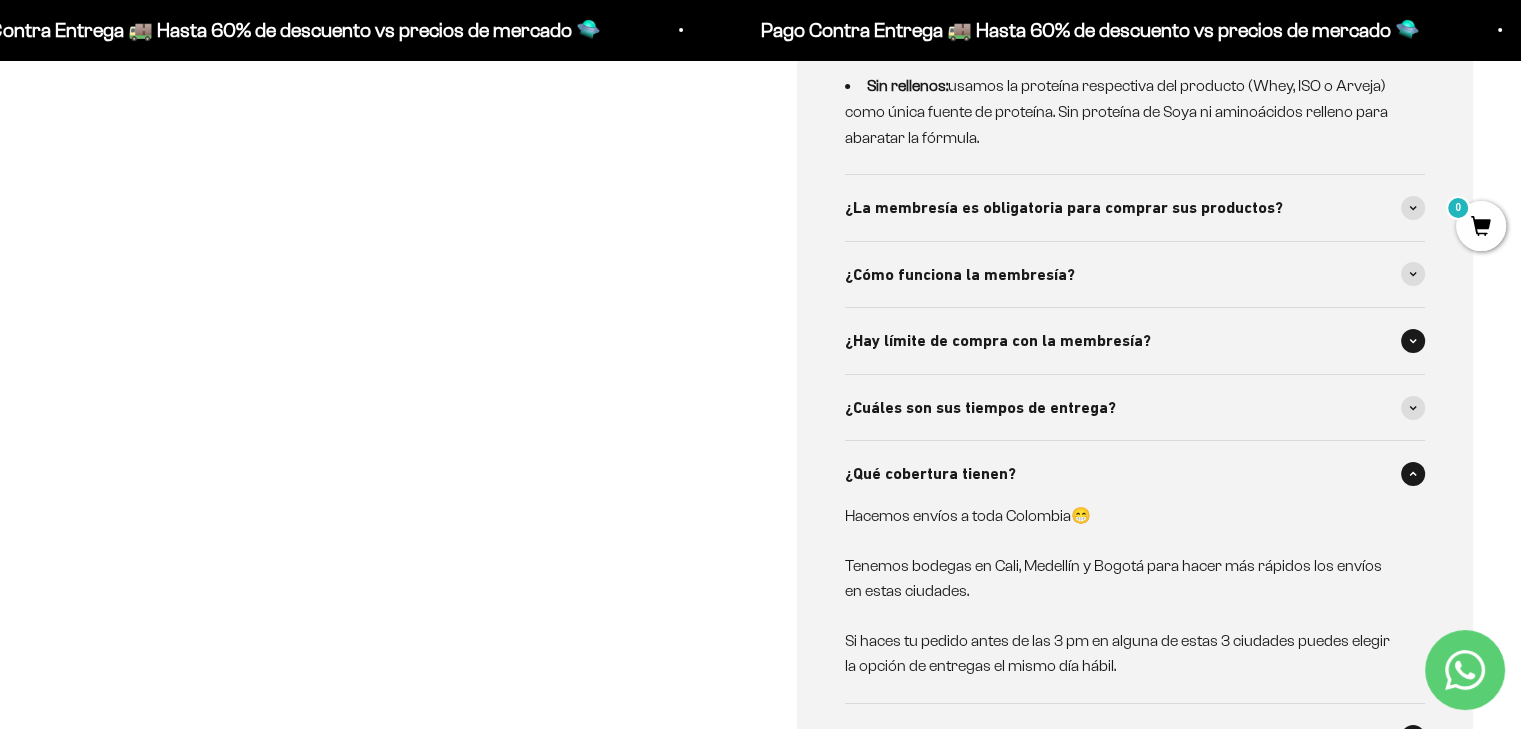 click on "¿Hay límite de compra con la membresía?" at bounding box center [998, 341] 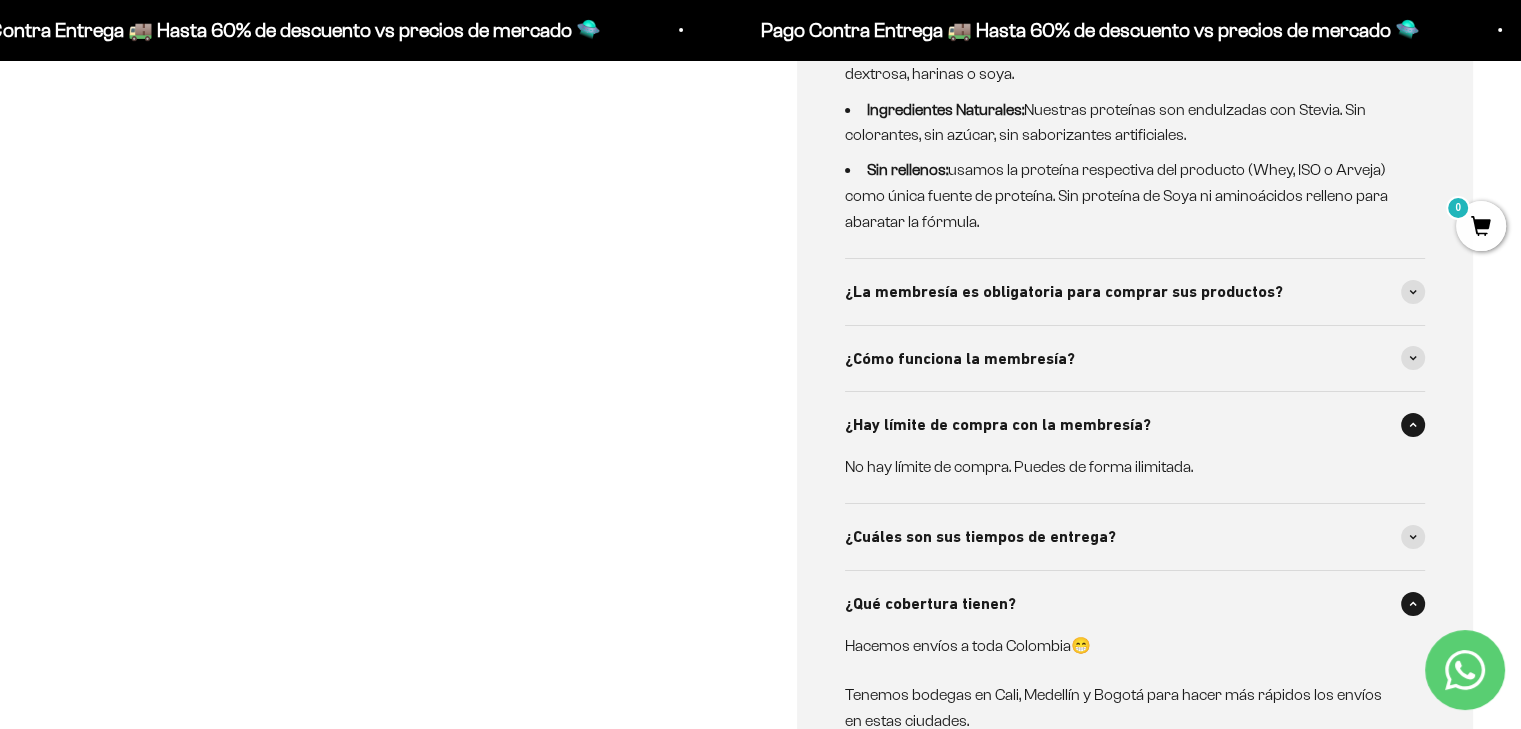 scroll, scrollTop: 7300, scrollLeft: 0, axis: vertical 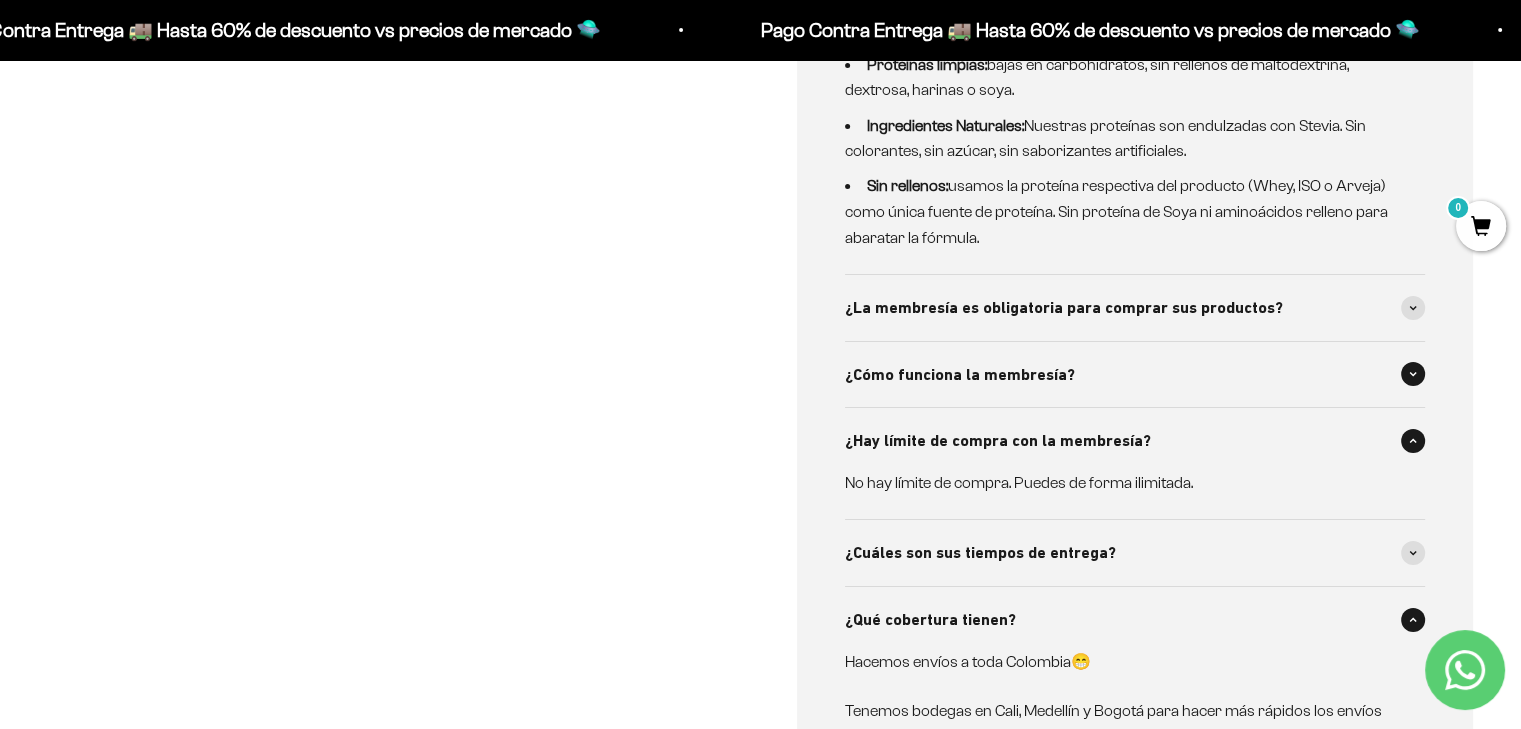 click on "¿Cómo funciona la membresía?" at bounding box center [960, 375] 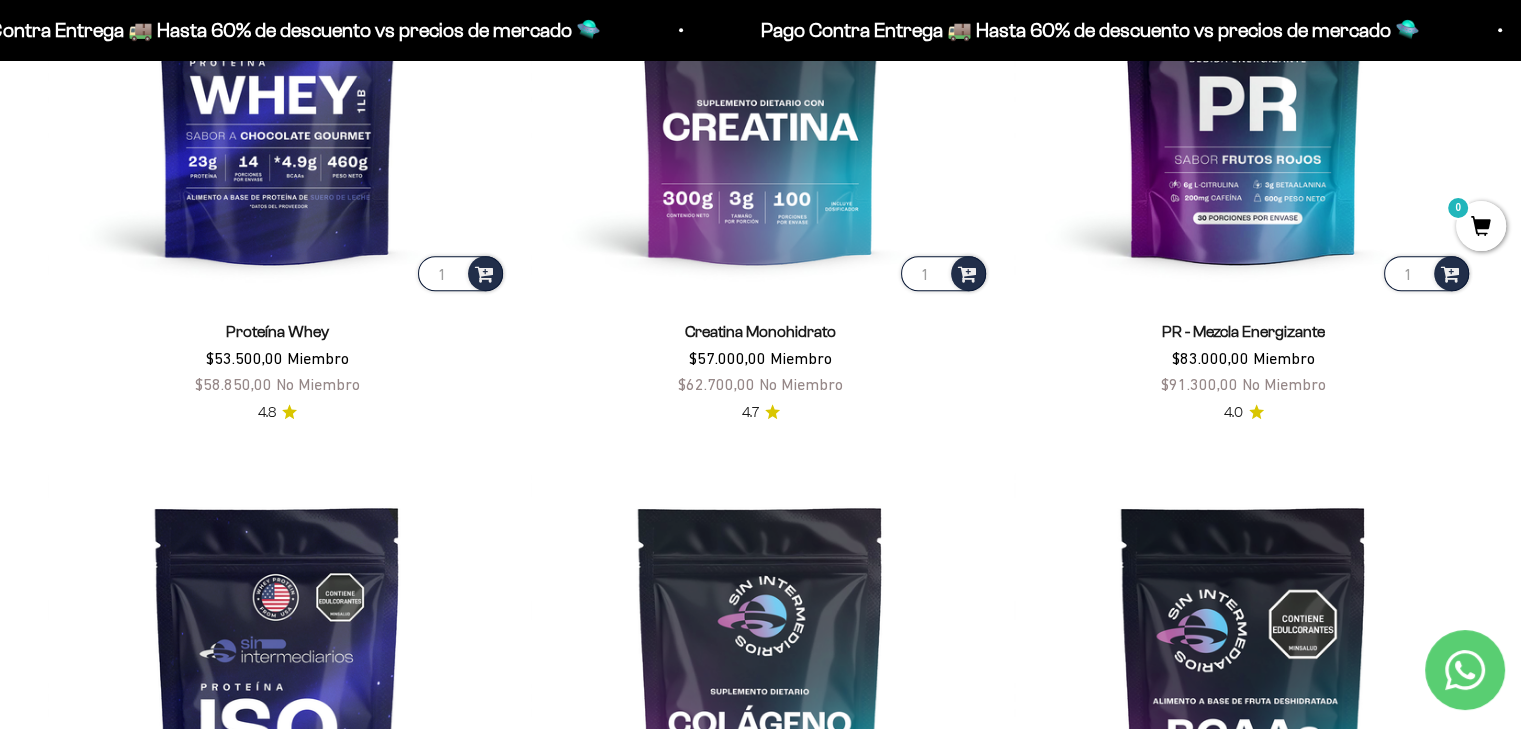 scroll, scrollTop: 900, scrollLeft: 0, axis: vertical 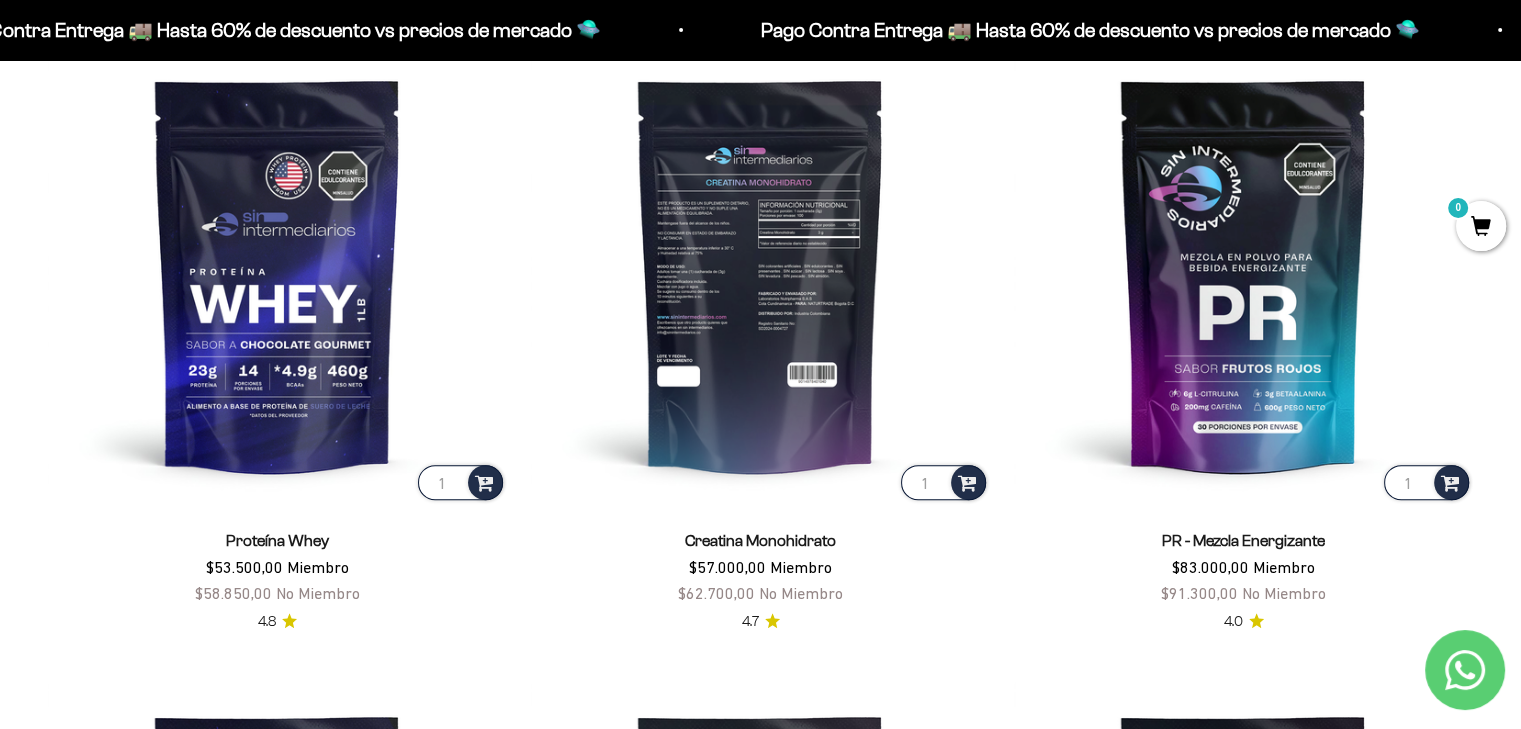 click at bounding box center (760, 274) 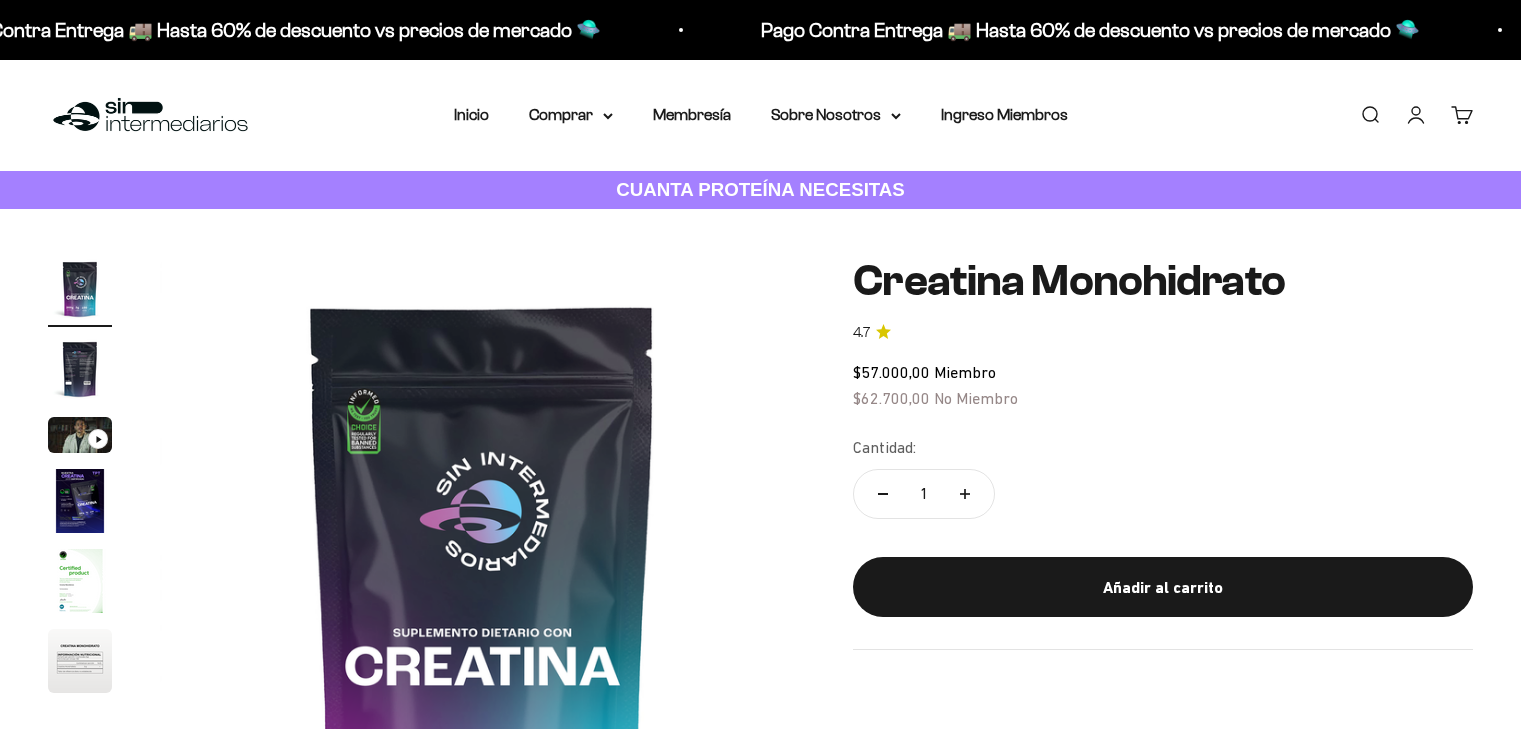 scroll, scrollTop: 0, scrollLeft: 0, axis: both 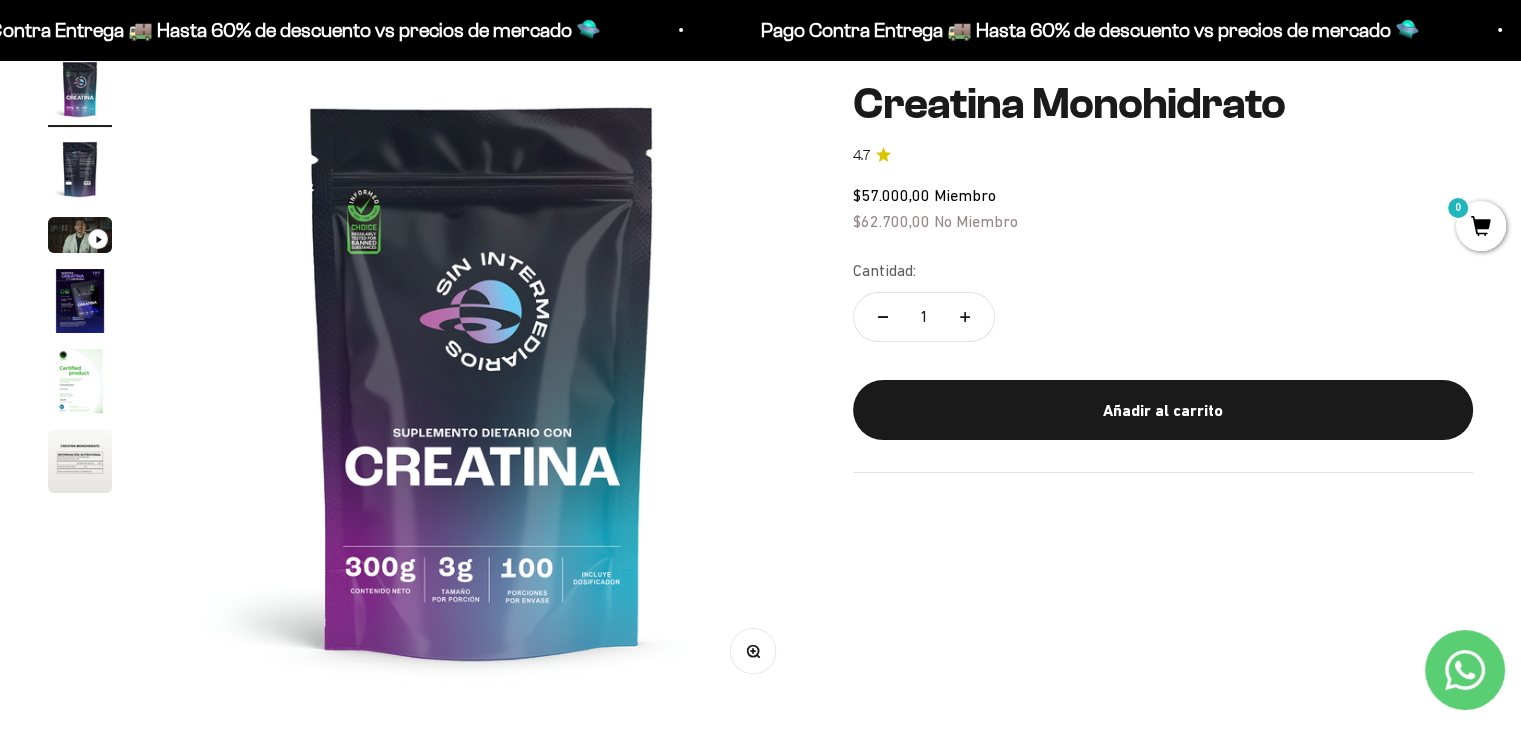 click at bounding box center [80, 301] 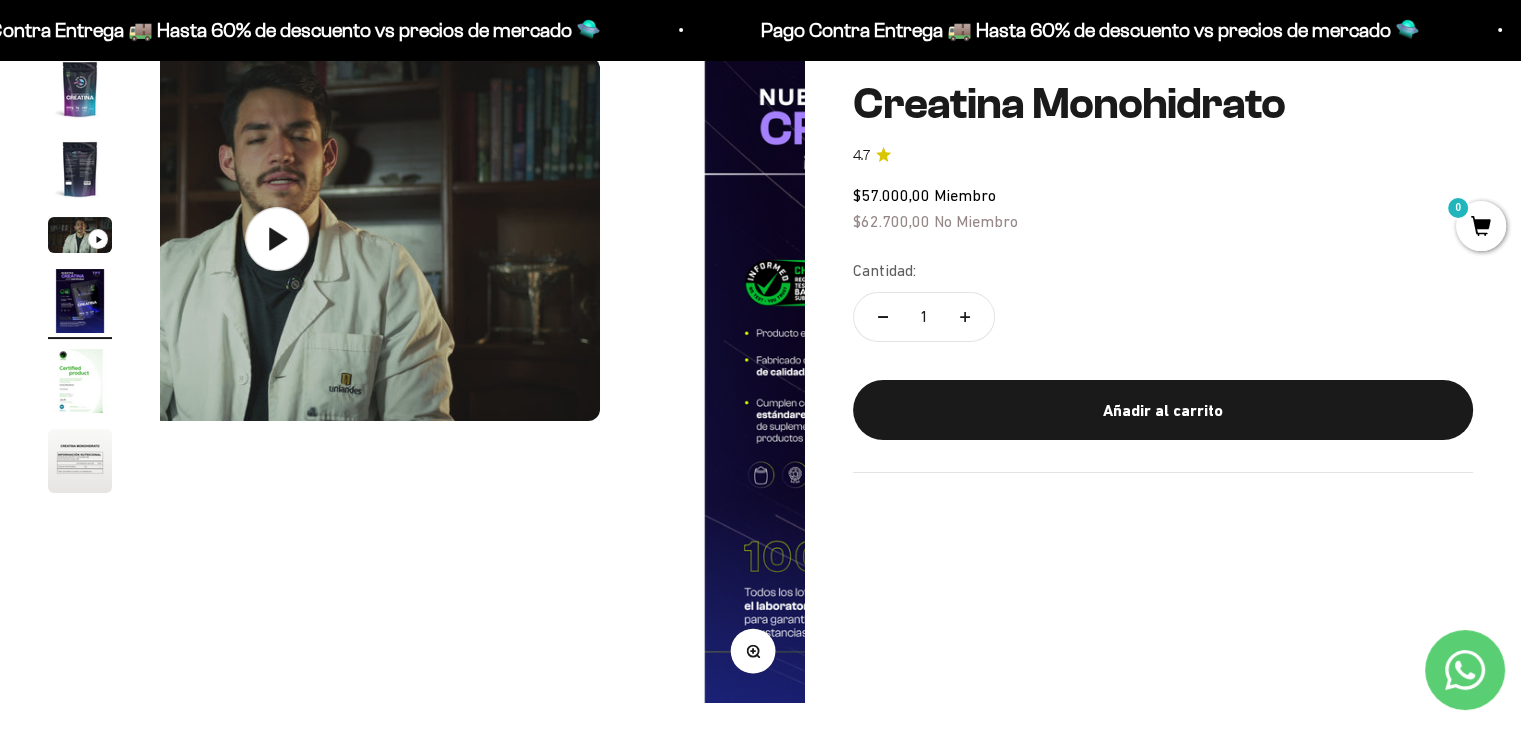 scroll, scrollTop: 0, scrollLeft: 2007, axis: horizontal 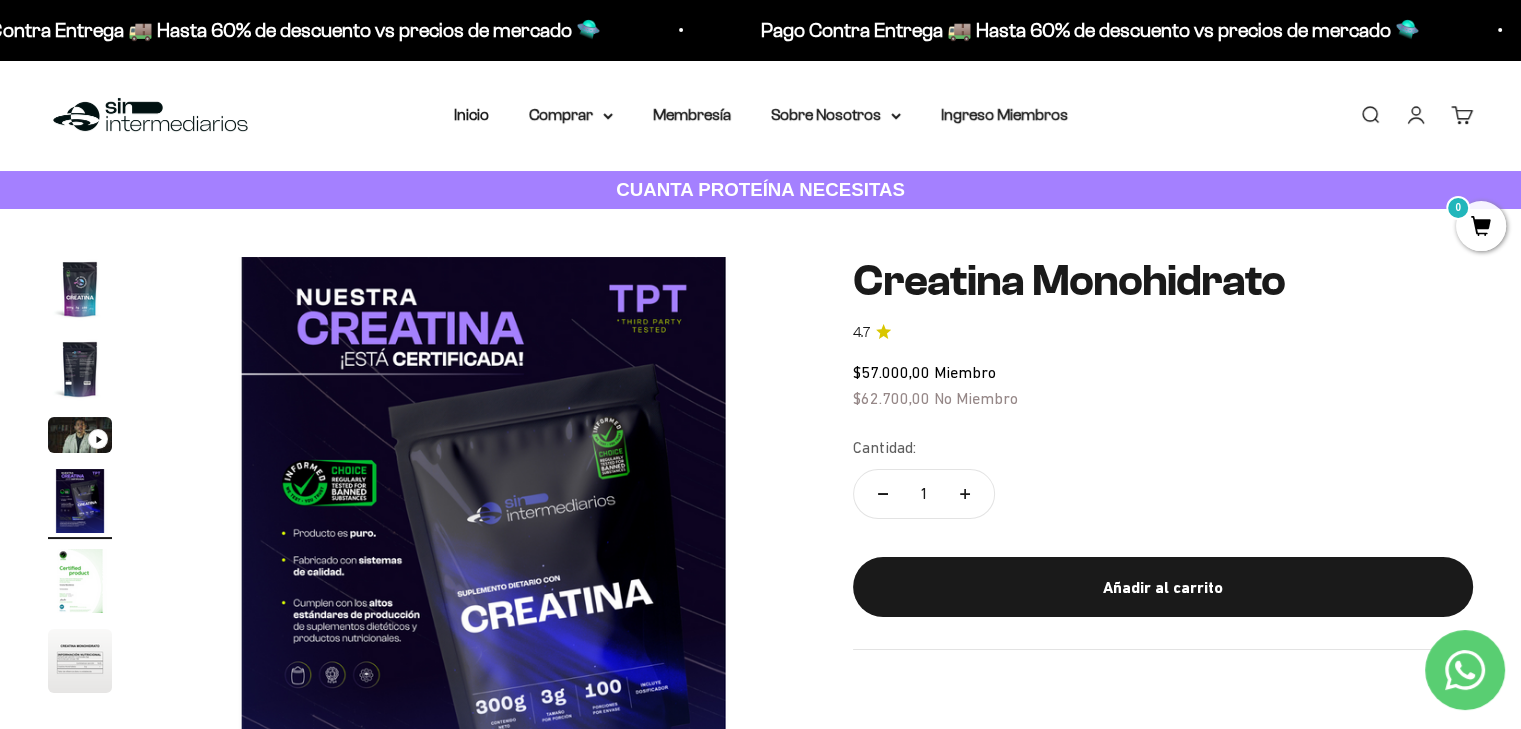 click at bounding box center [80, 289] 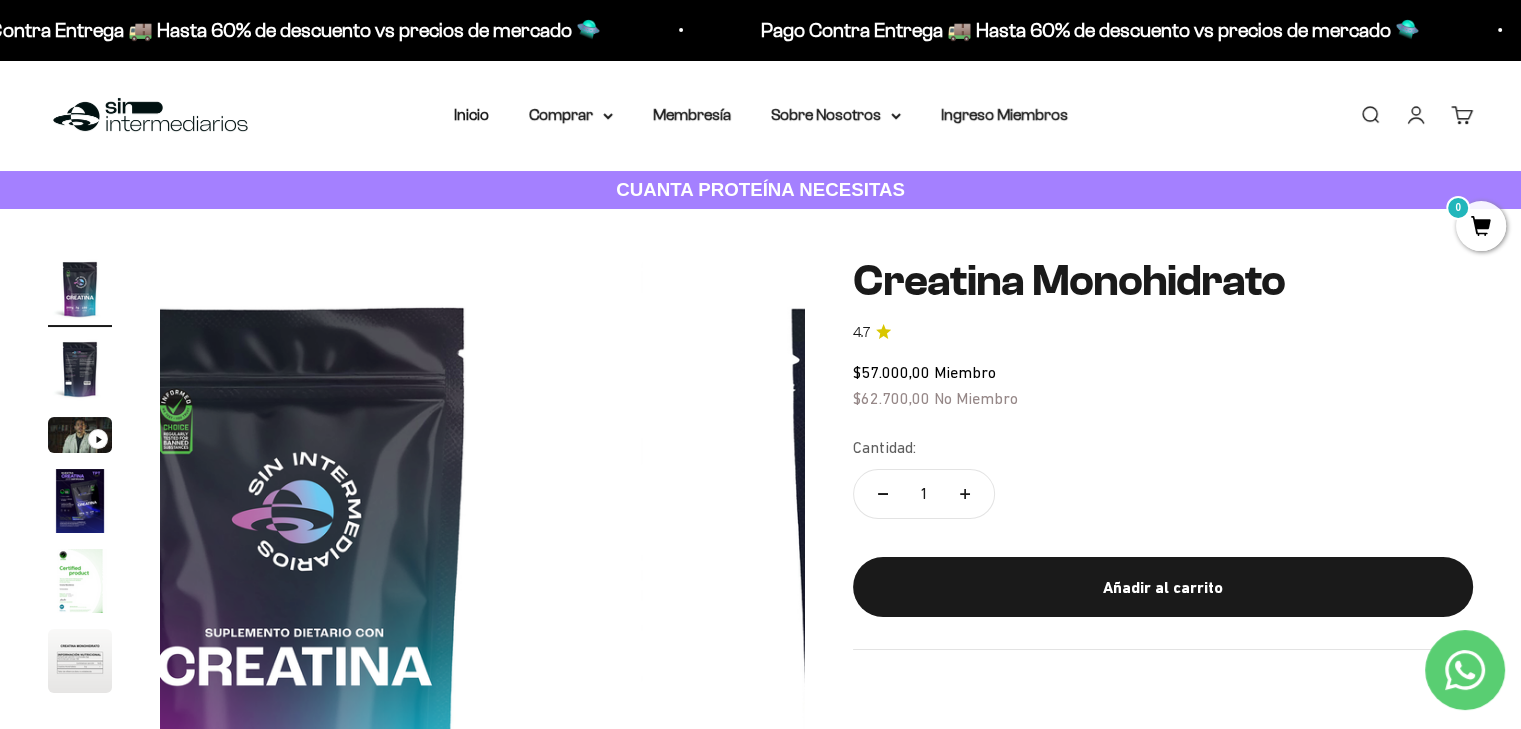 scroll, scrollTop: 0, scrollLeft: 0, axis: both 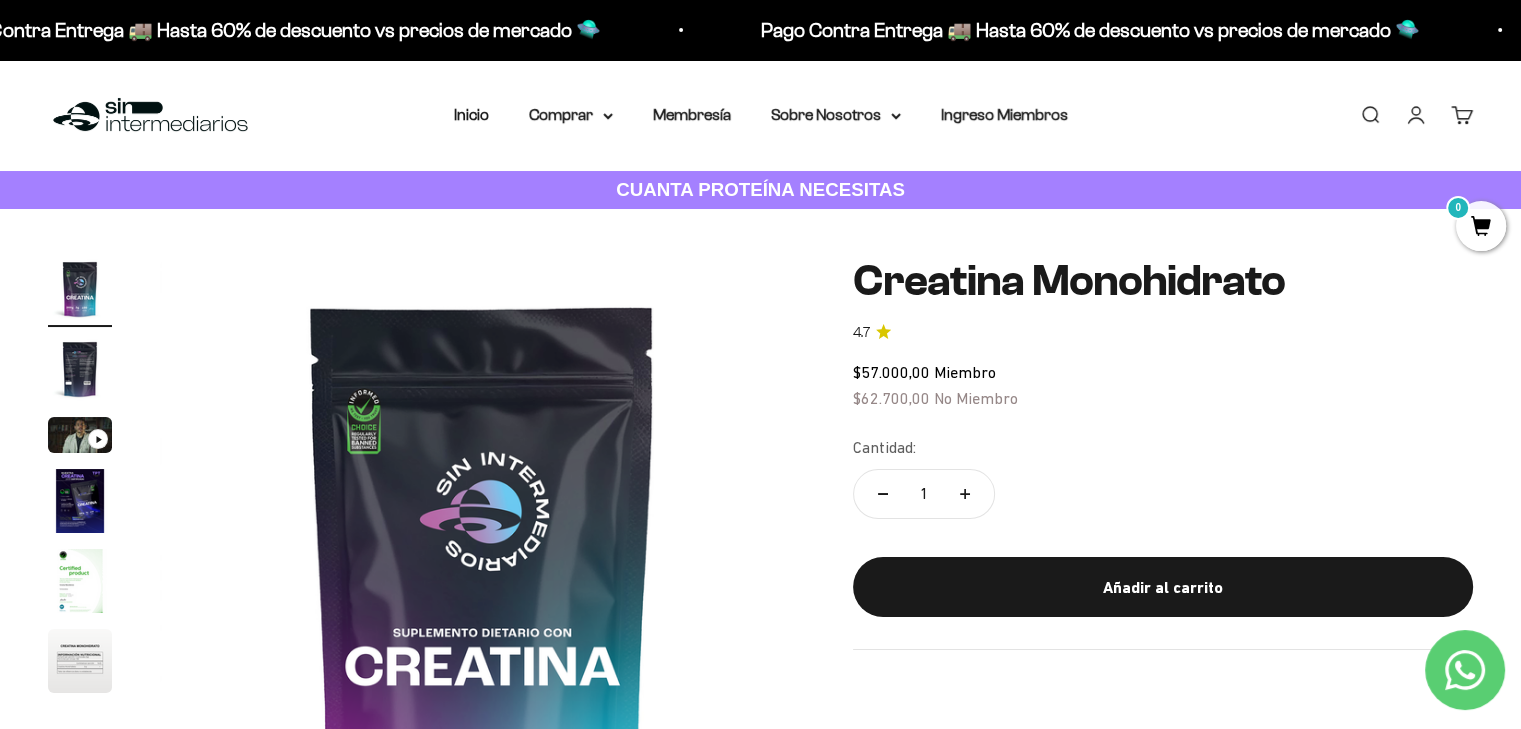 click at bounding box center [80, 369] 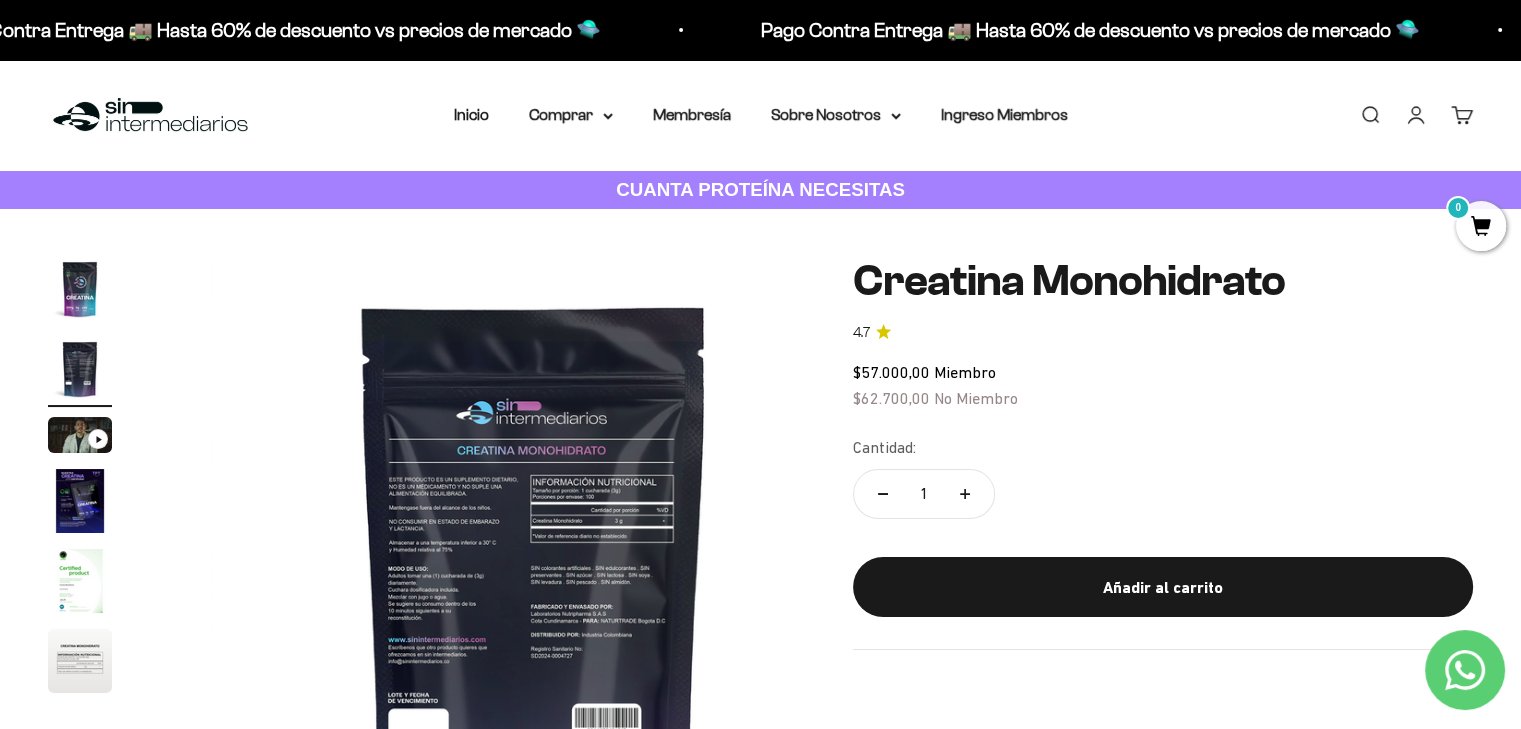 scroll, scrollTop: 0, scrollLeft: 669, axis: horizontal 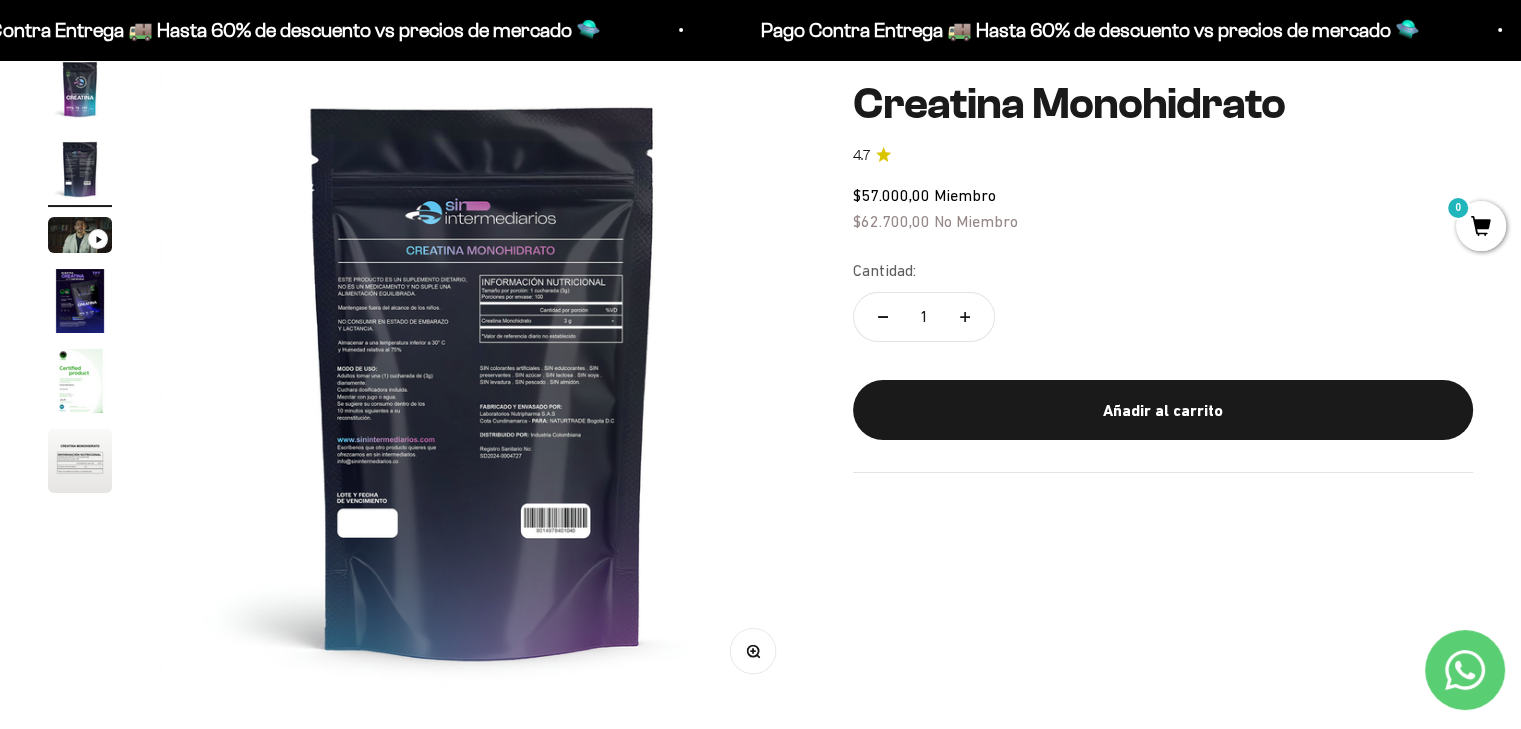 click at bounding box center [80, 381] 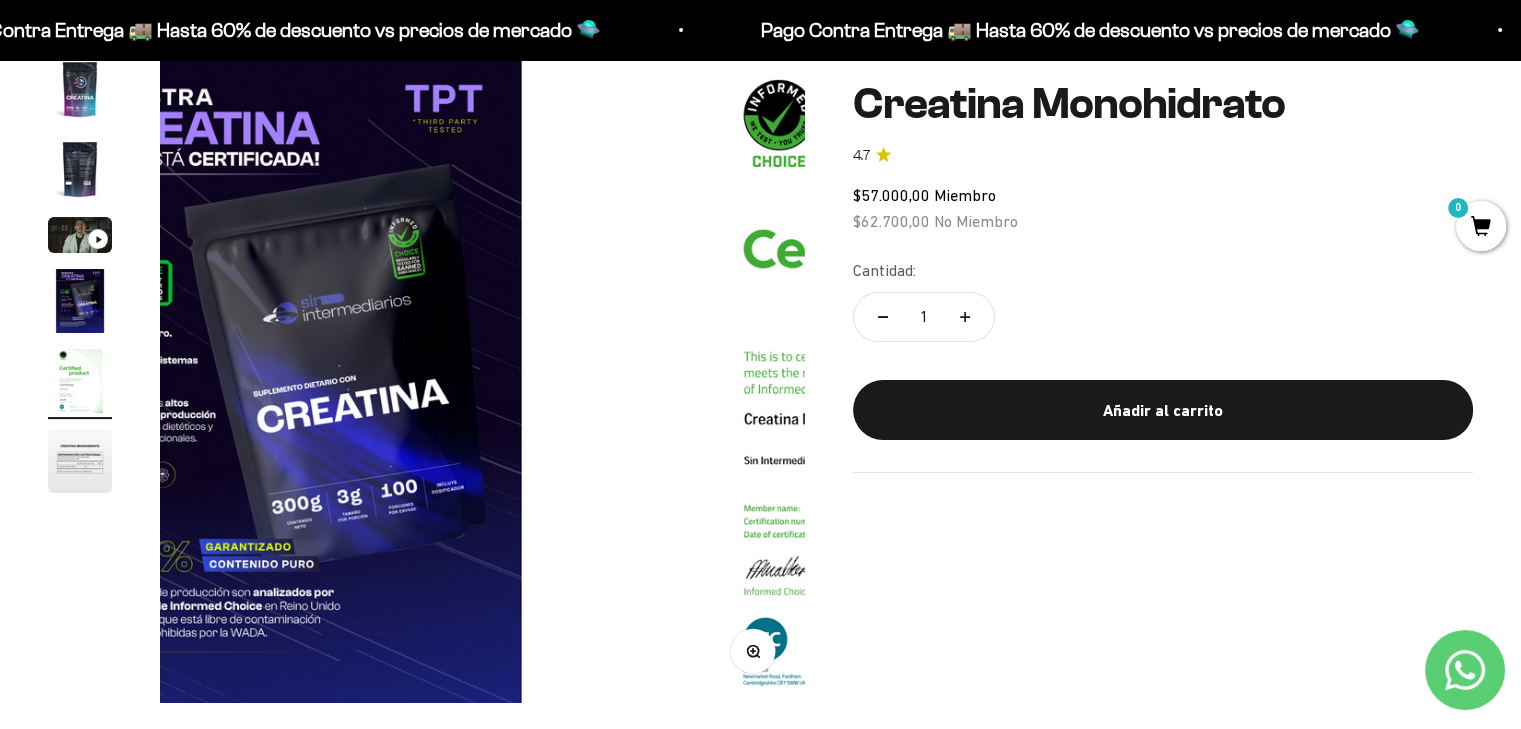 scroll, scrollTop: 0, scrollLeft: 2676, axis: horizontal 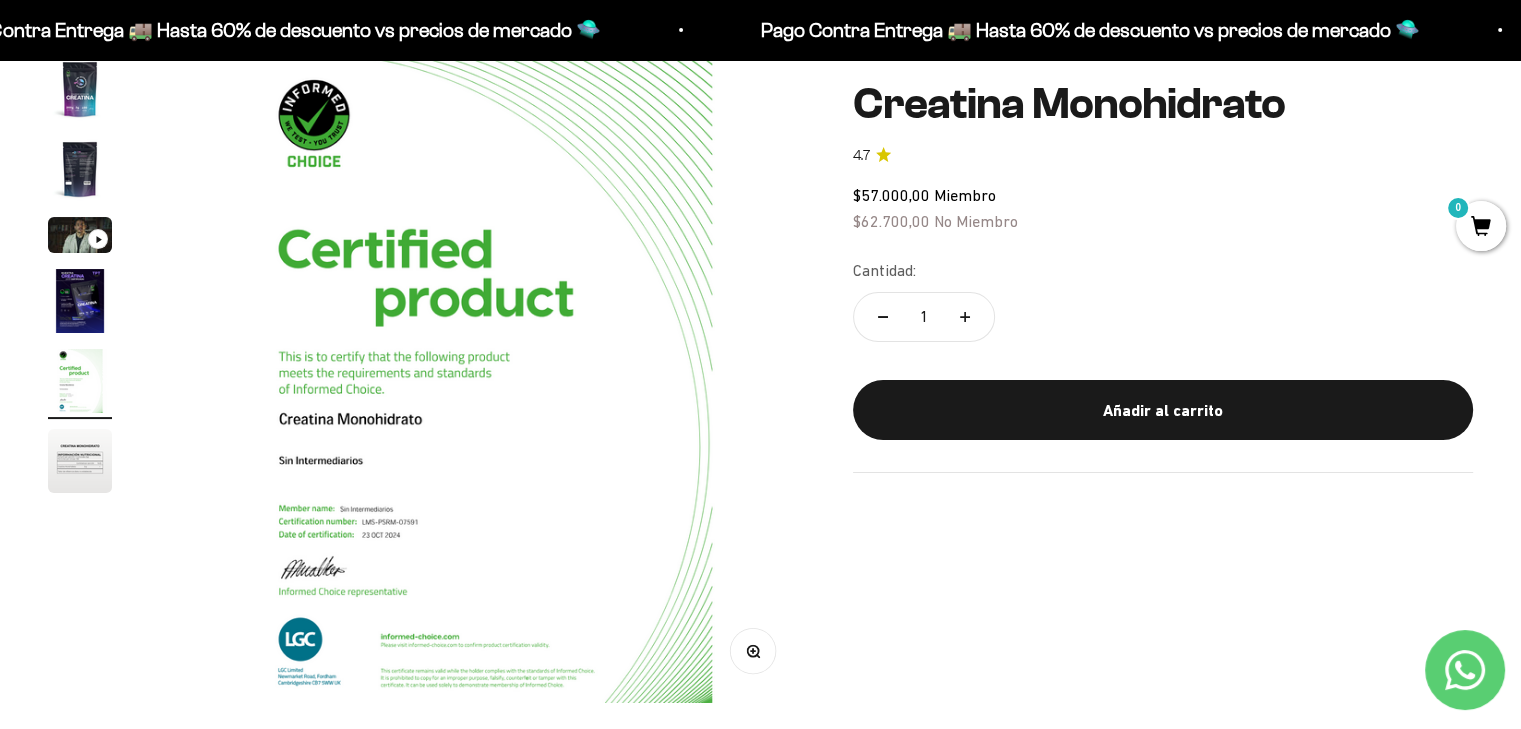 click at bounding box center [80, 301] 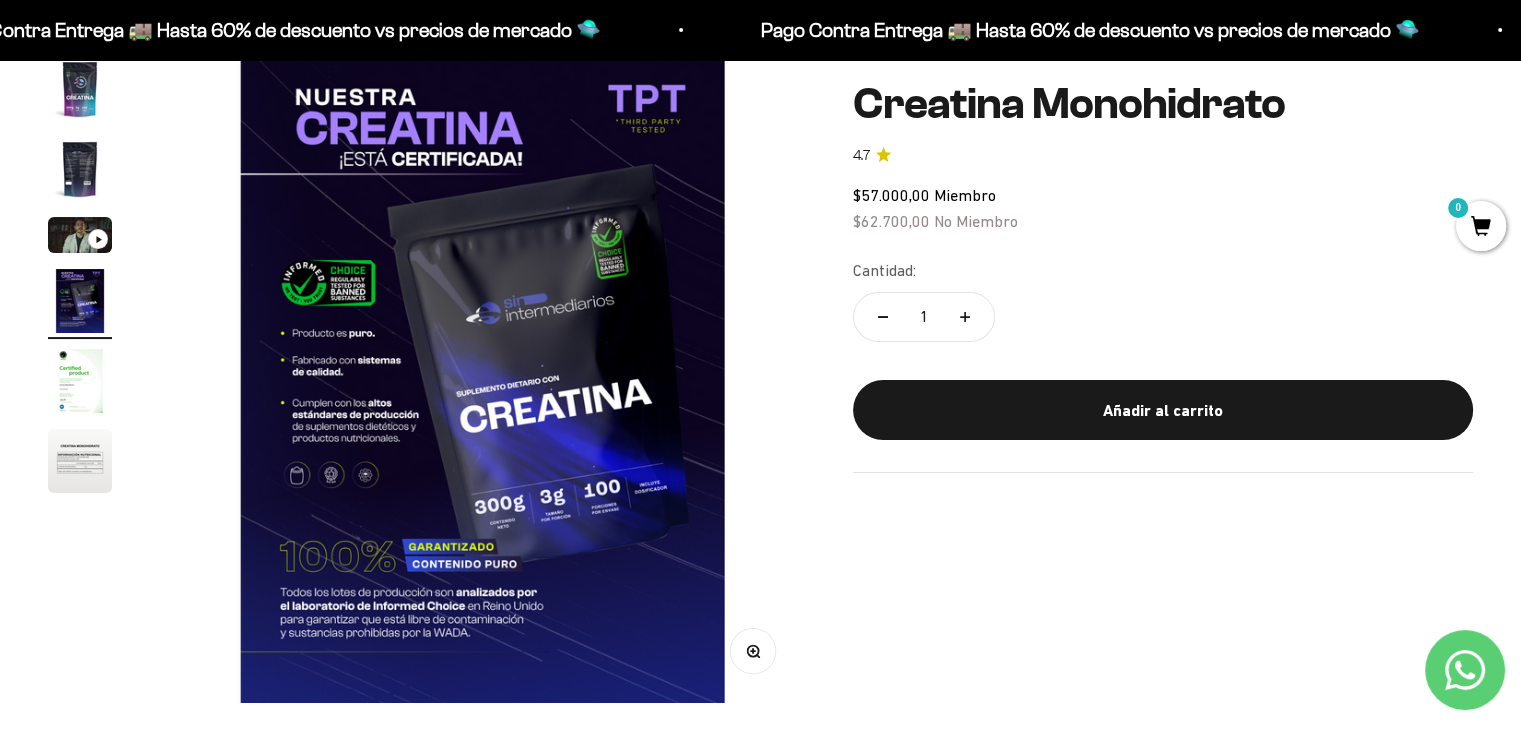scroll, scrollTop: 0, scrollLeft: 2007, axis: horizontal 